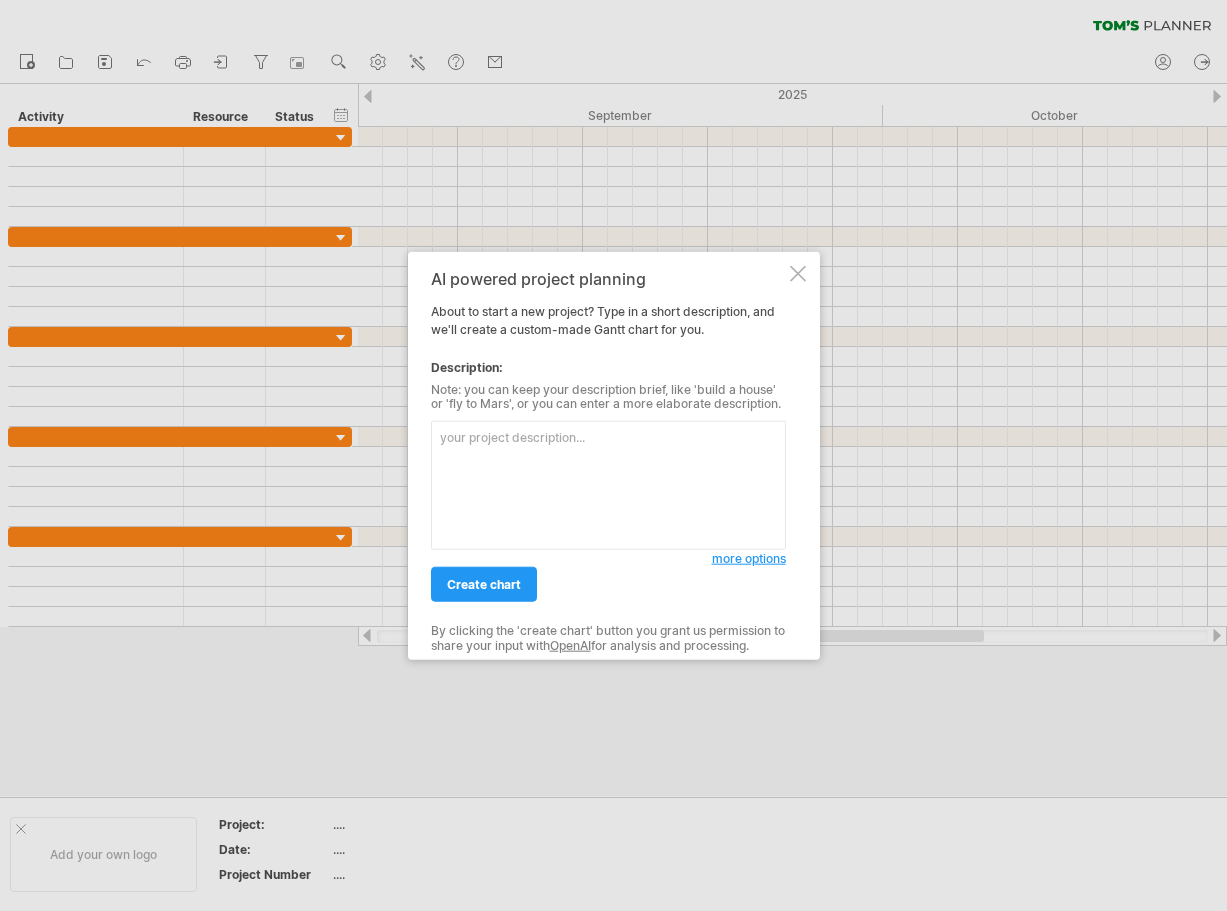 scroll, scrollTop: 0, scrollLeft: 0, axis: both 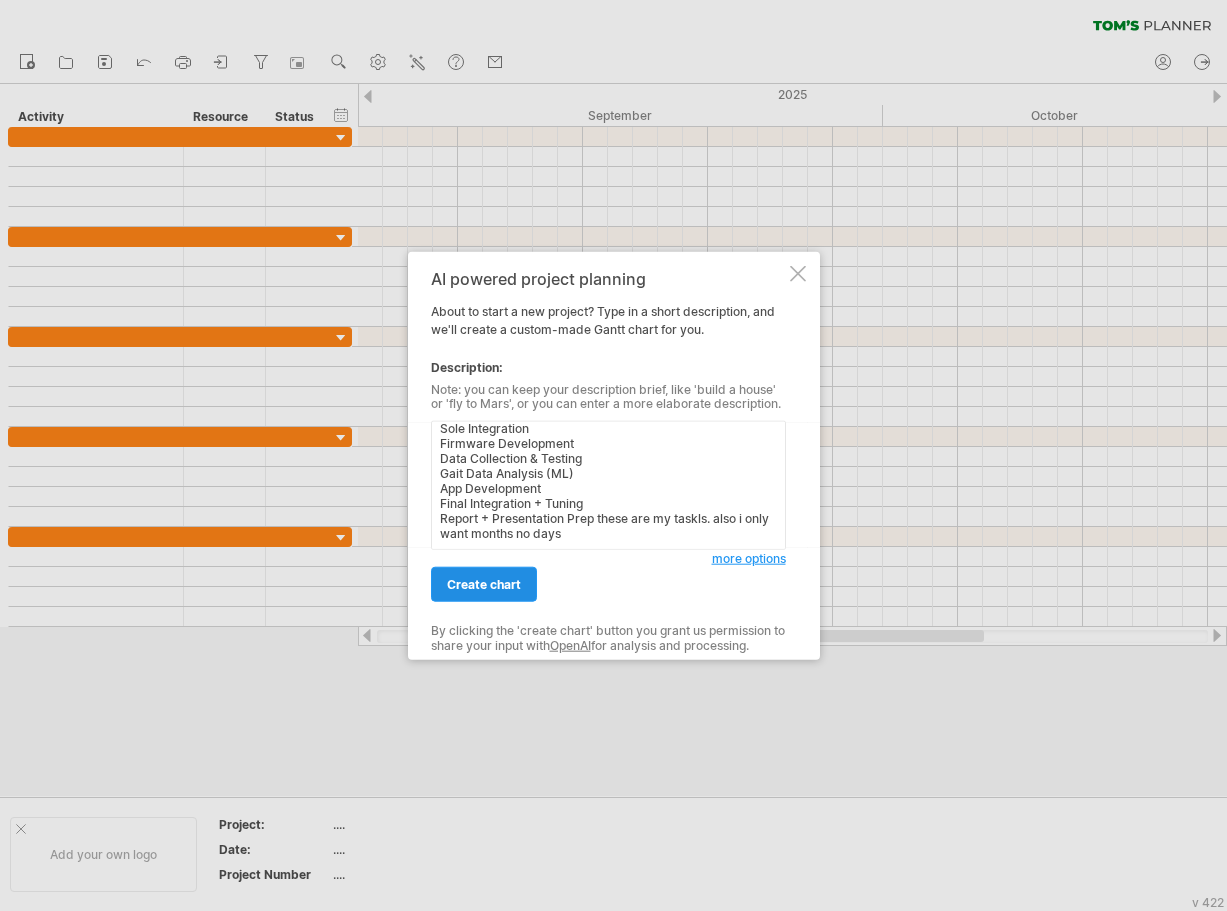 type on "Tasks                                  Year [YEAR]-[YEAR]
Aug Sept Oct Nov Dec Jan Feb Mar Apr May June
Requirement Gathering
Component Selection & Feasibility
Circuit Design                         |-----
PCB Design                             |--
PCB Fabrication                        |-----
Sole Integration
Firmware Development
Data Collection & Testing
Gait Data Analysis (ML)
App Development
Final Integration + Tuning
Report + Presentation Prep these are my taskls. also i only want months no days" 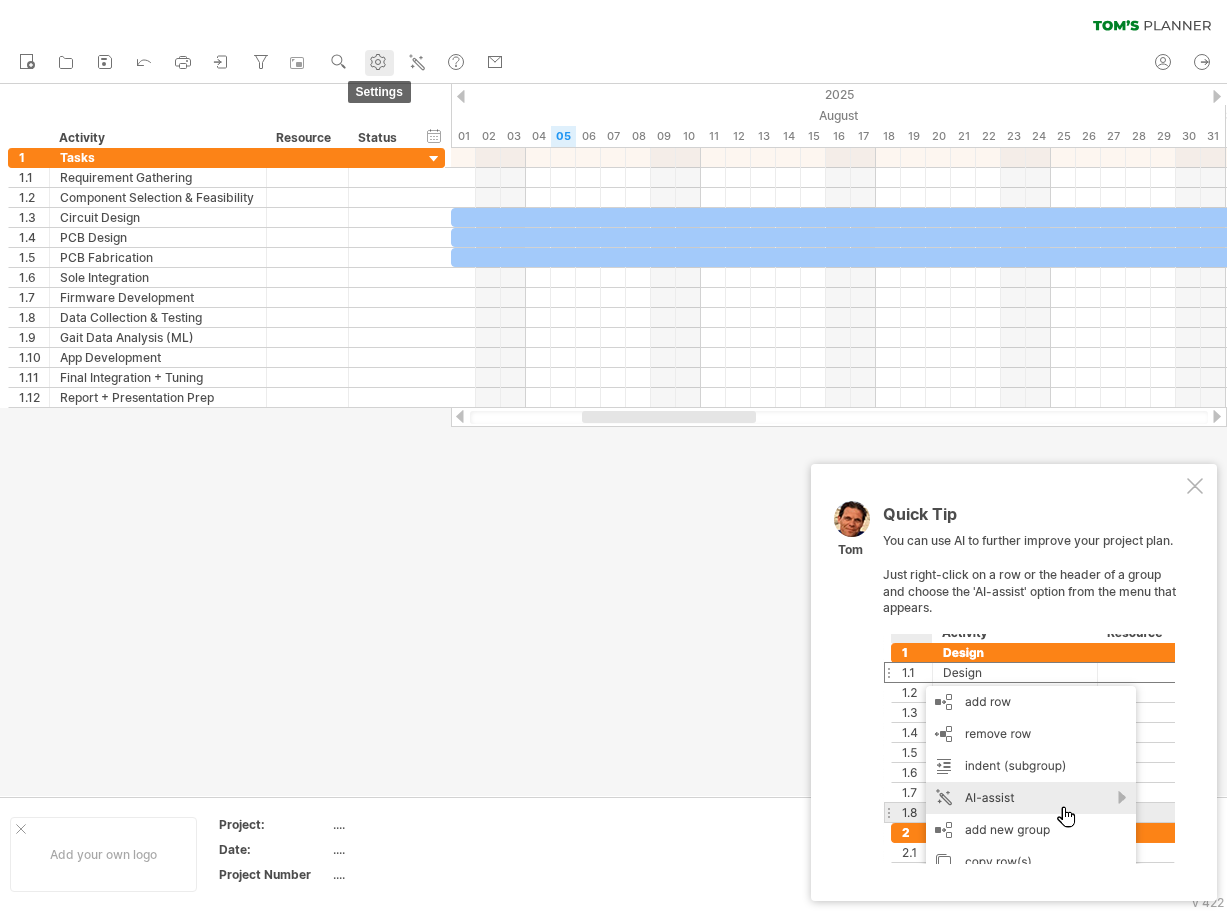 click 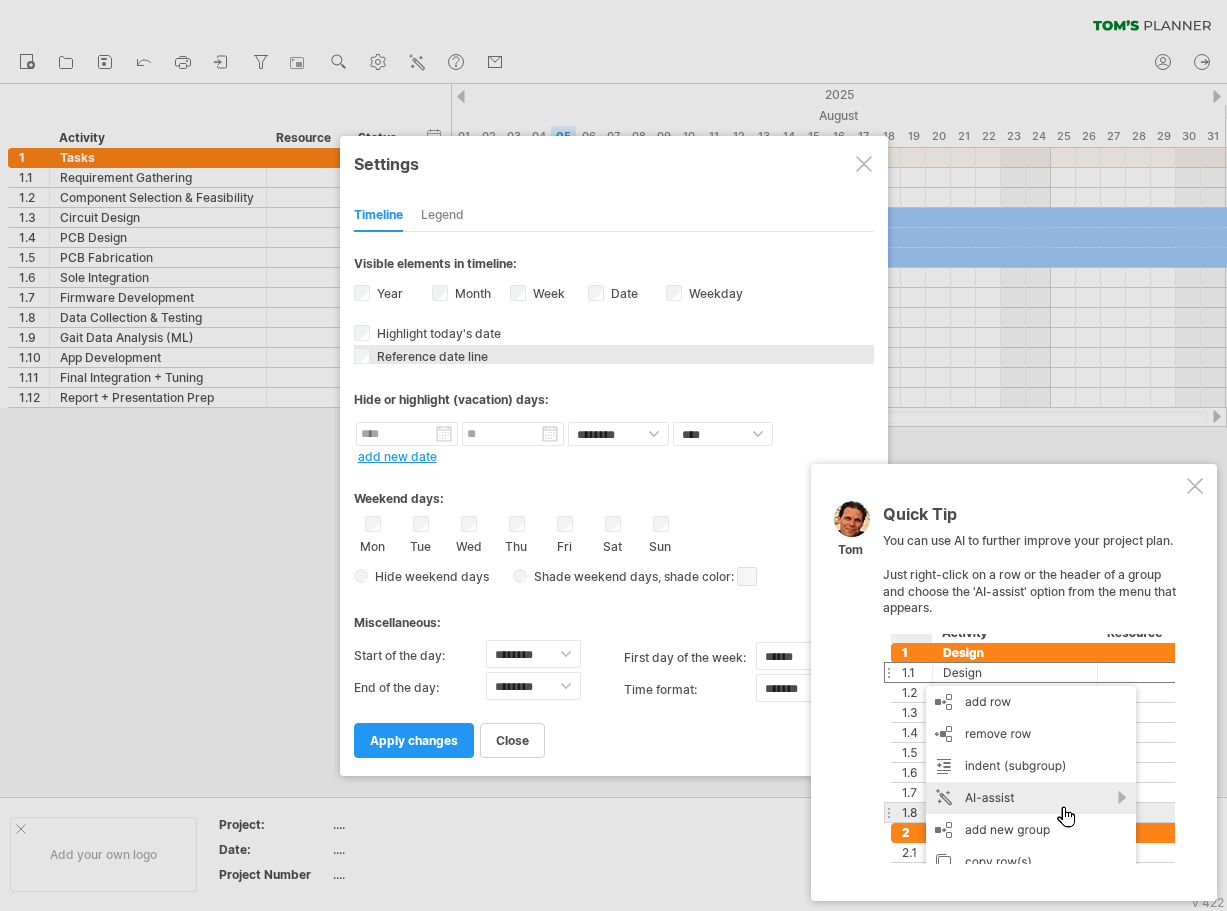 click on "Reference date line" at bounding box center [430, 356] 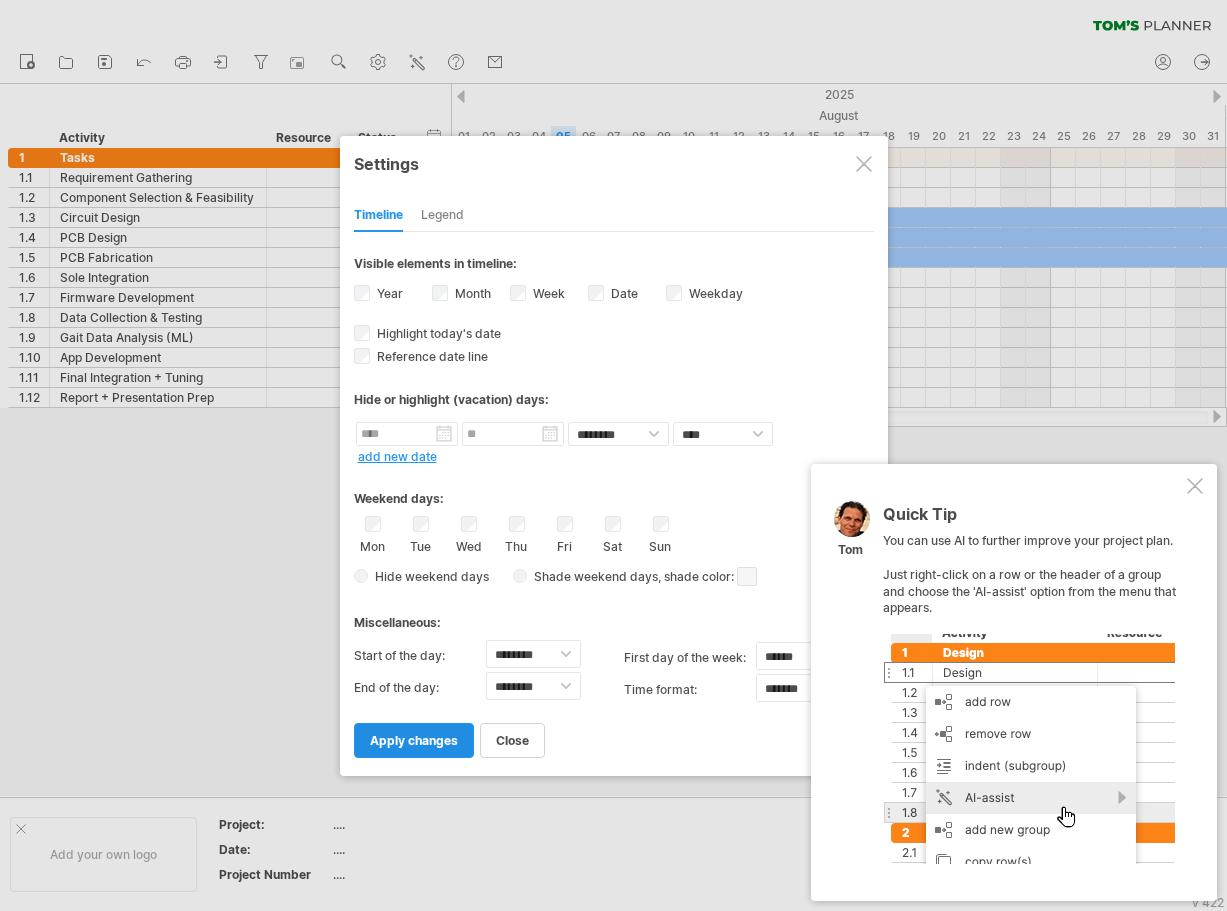 click on "apply changes" at bounding box center (414, 740) 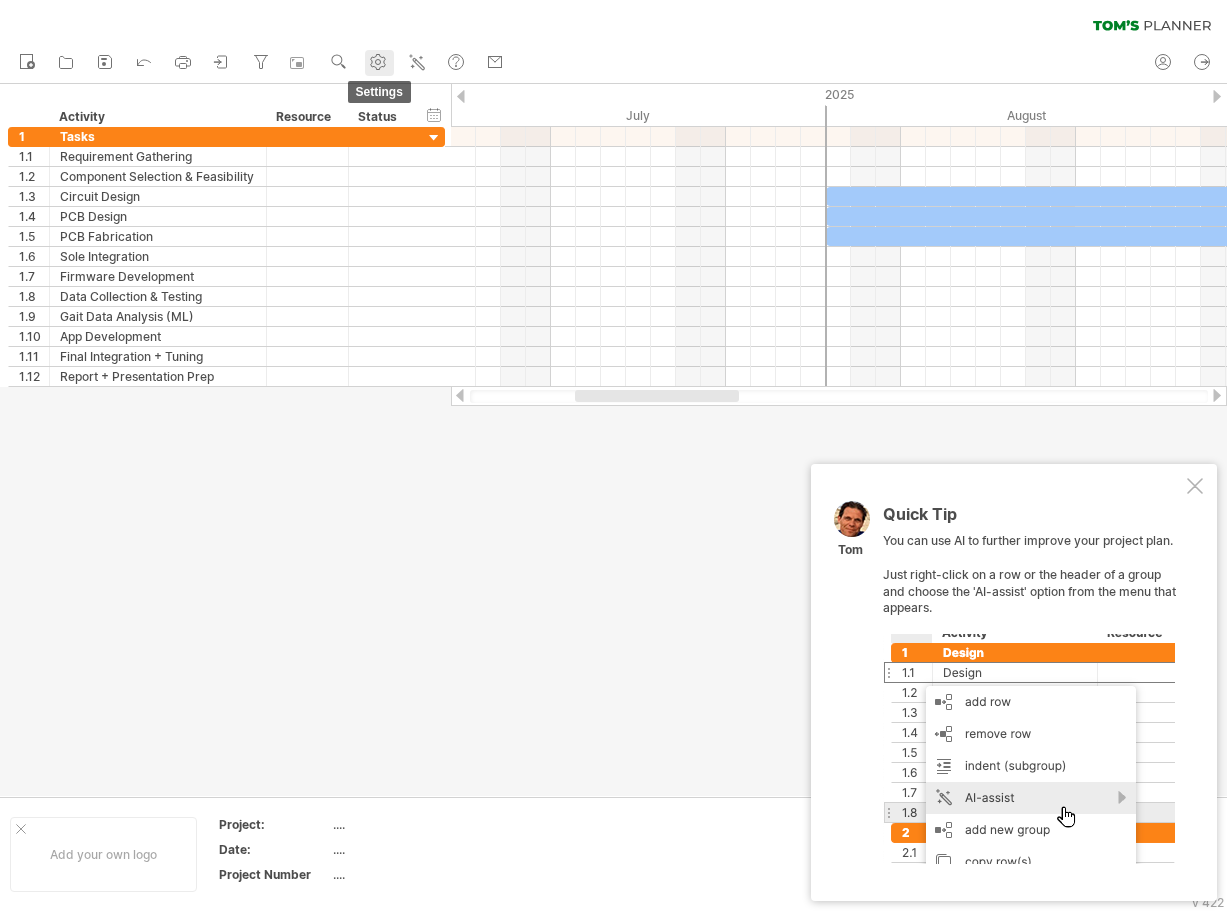 click 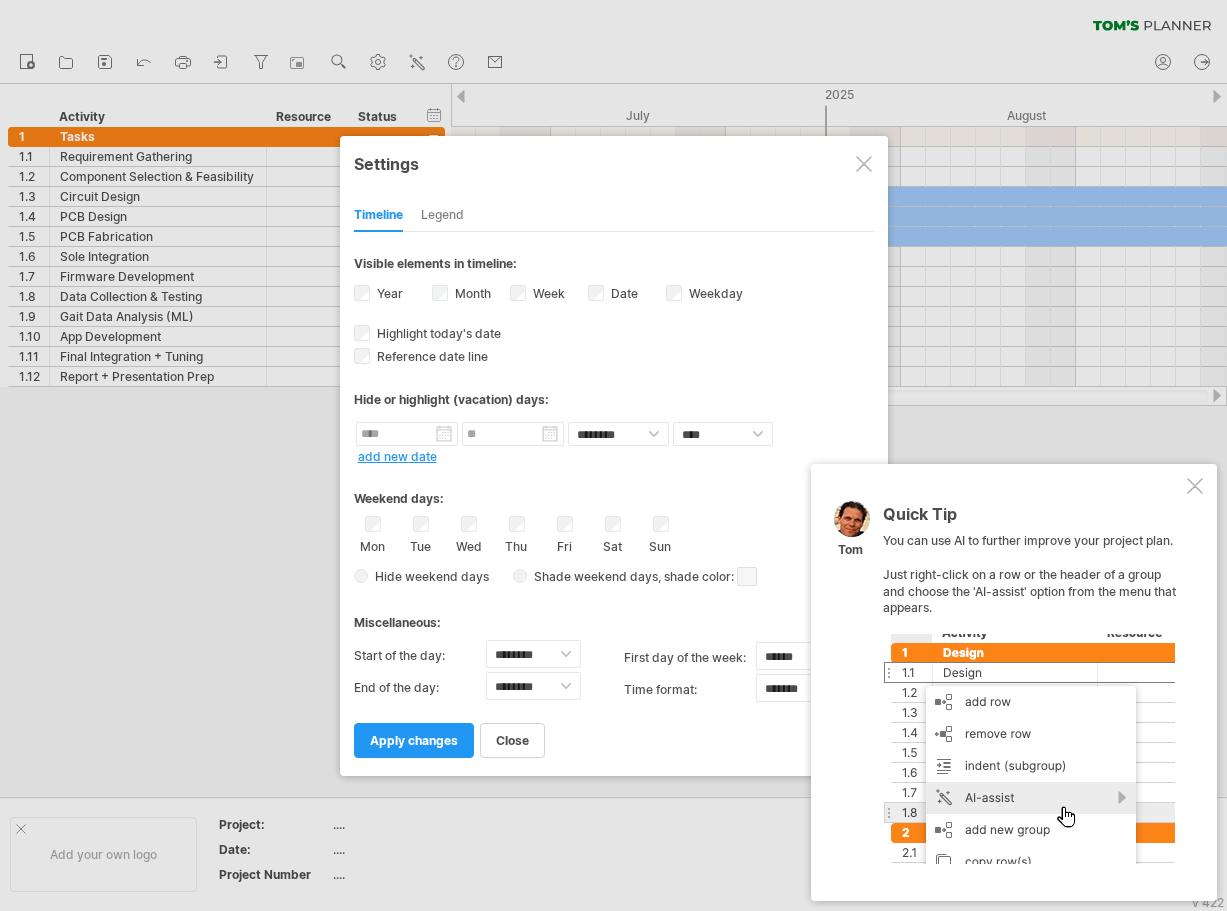 click on "apply changes" at bounding box center (414, 740) 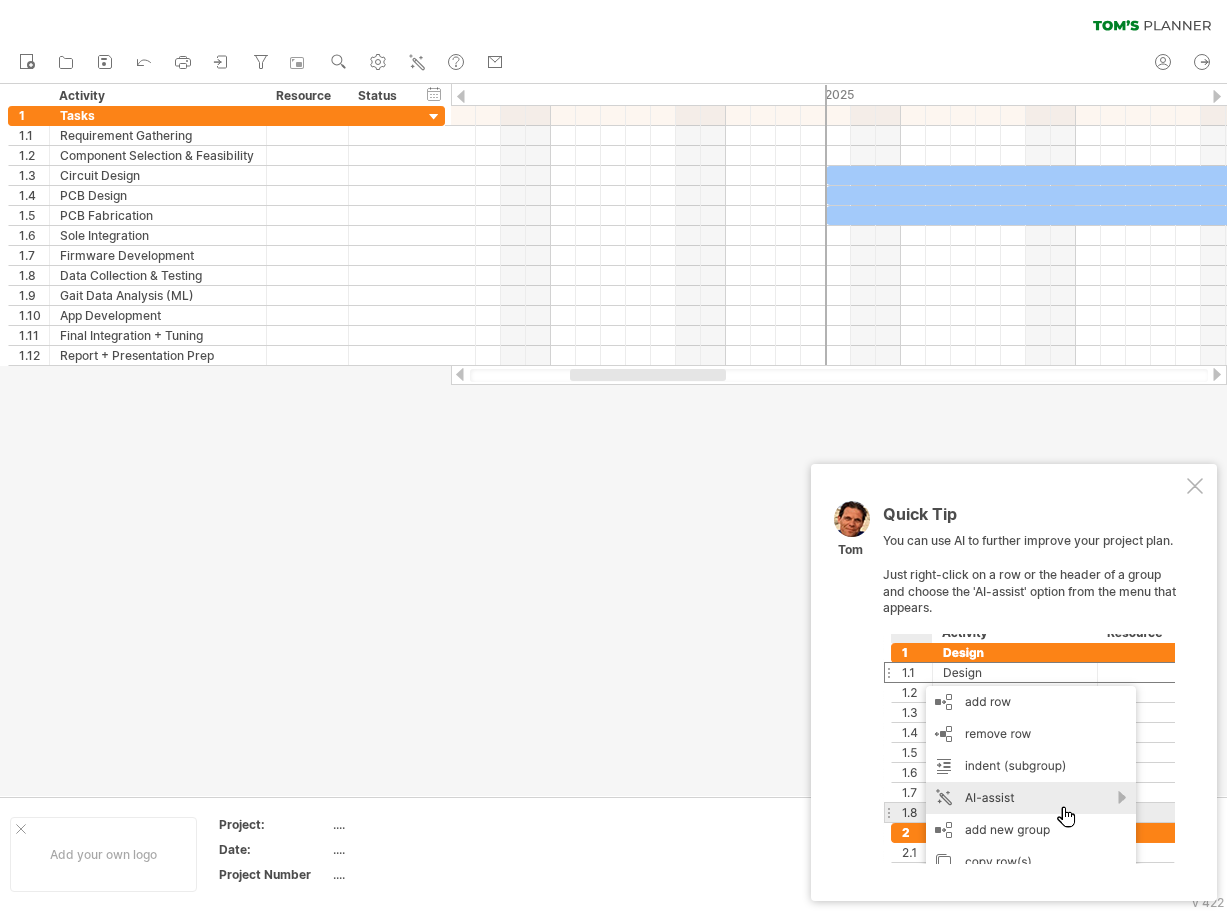 click at bounding box center [1195, 486] 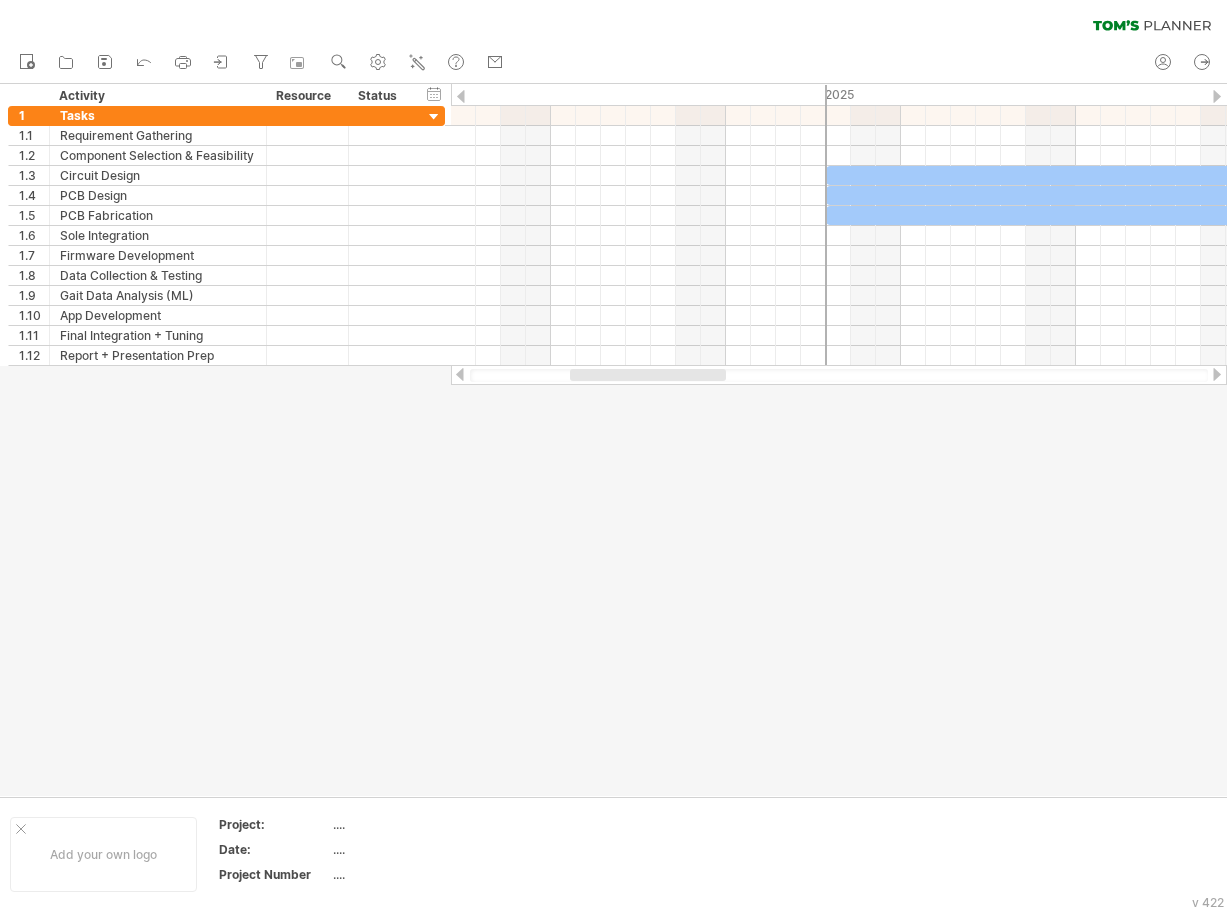 click at bounding box center [1217, 96] 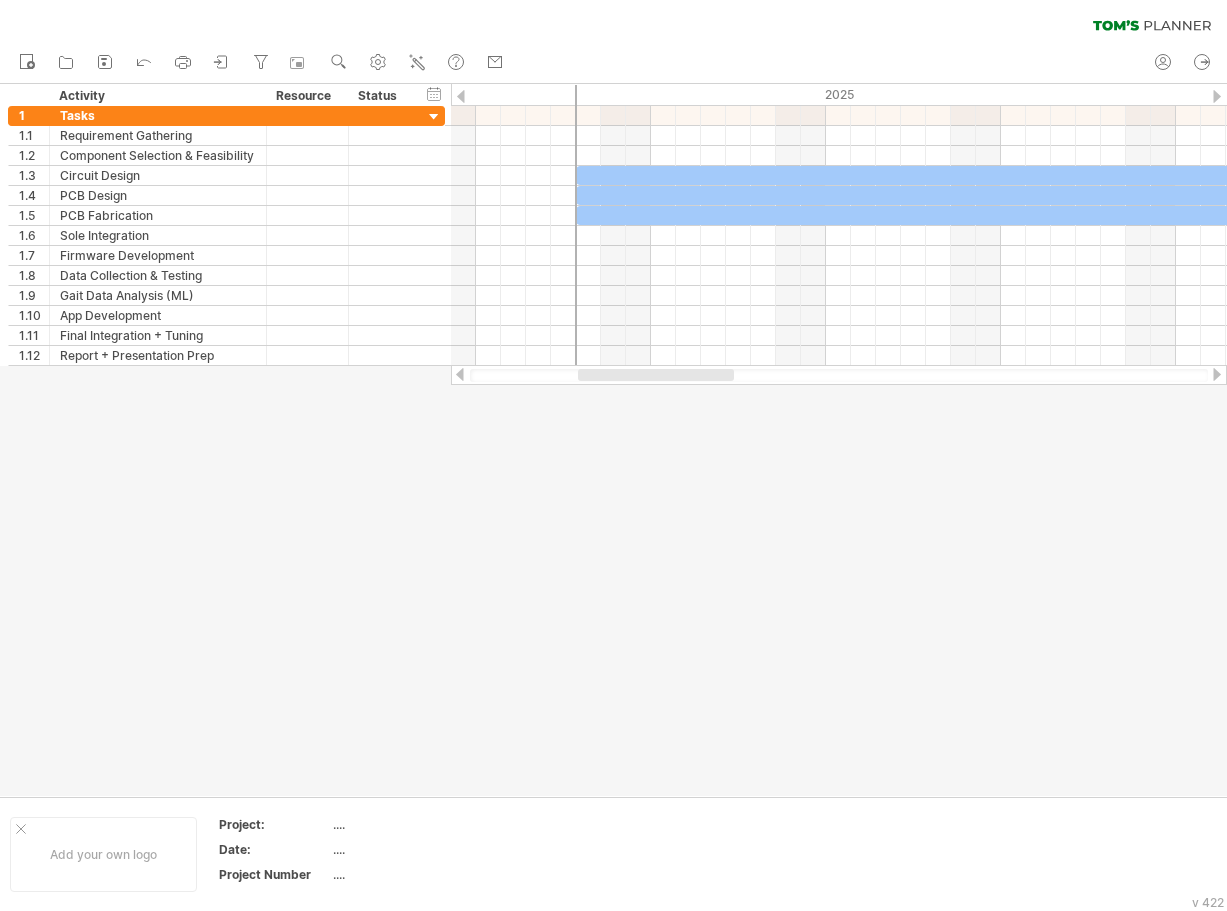 click at bounding box center [1217, 96] 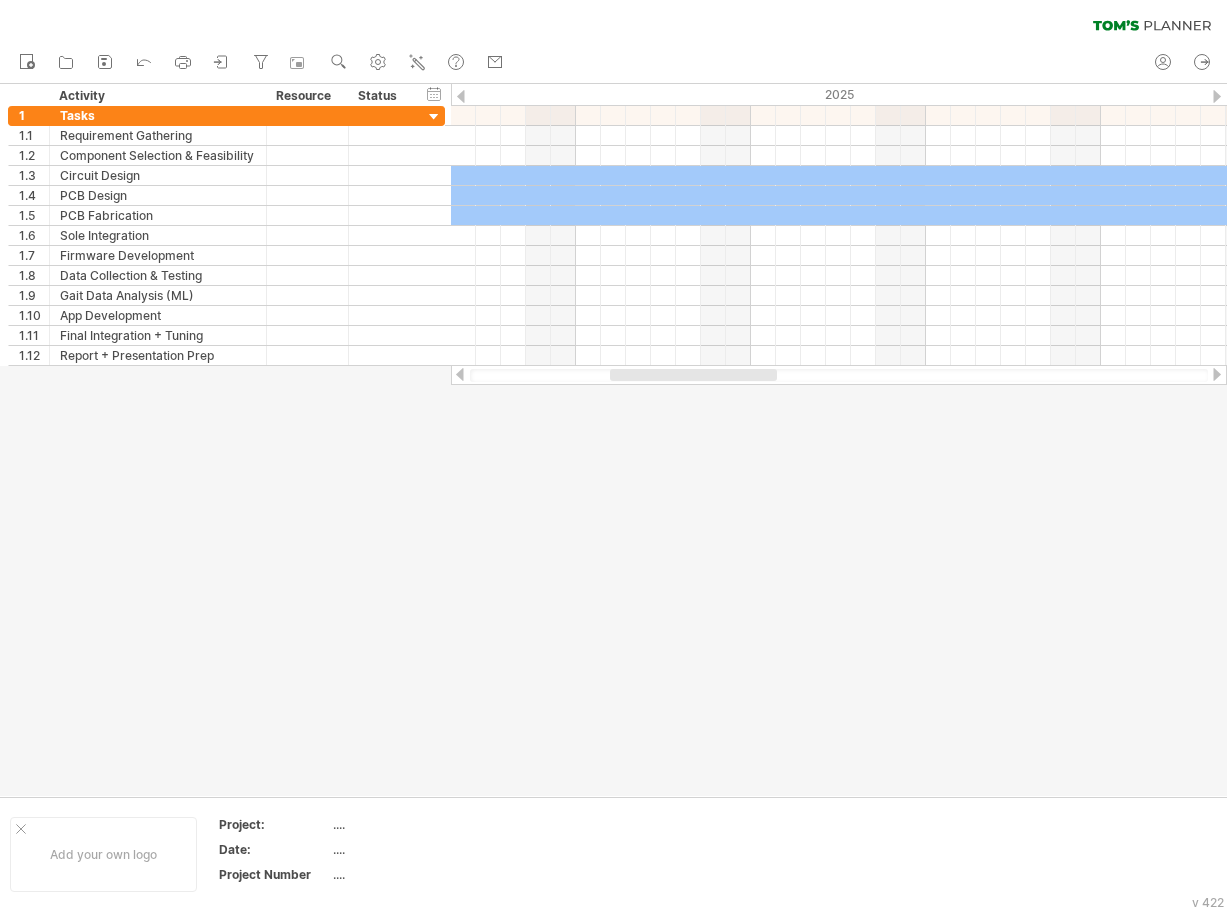 click at bounding box center (1217, 96) 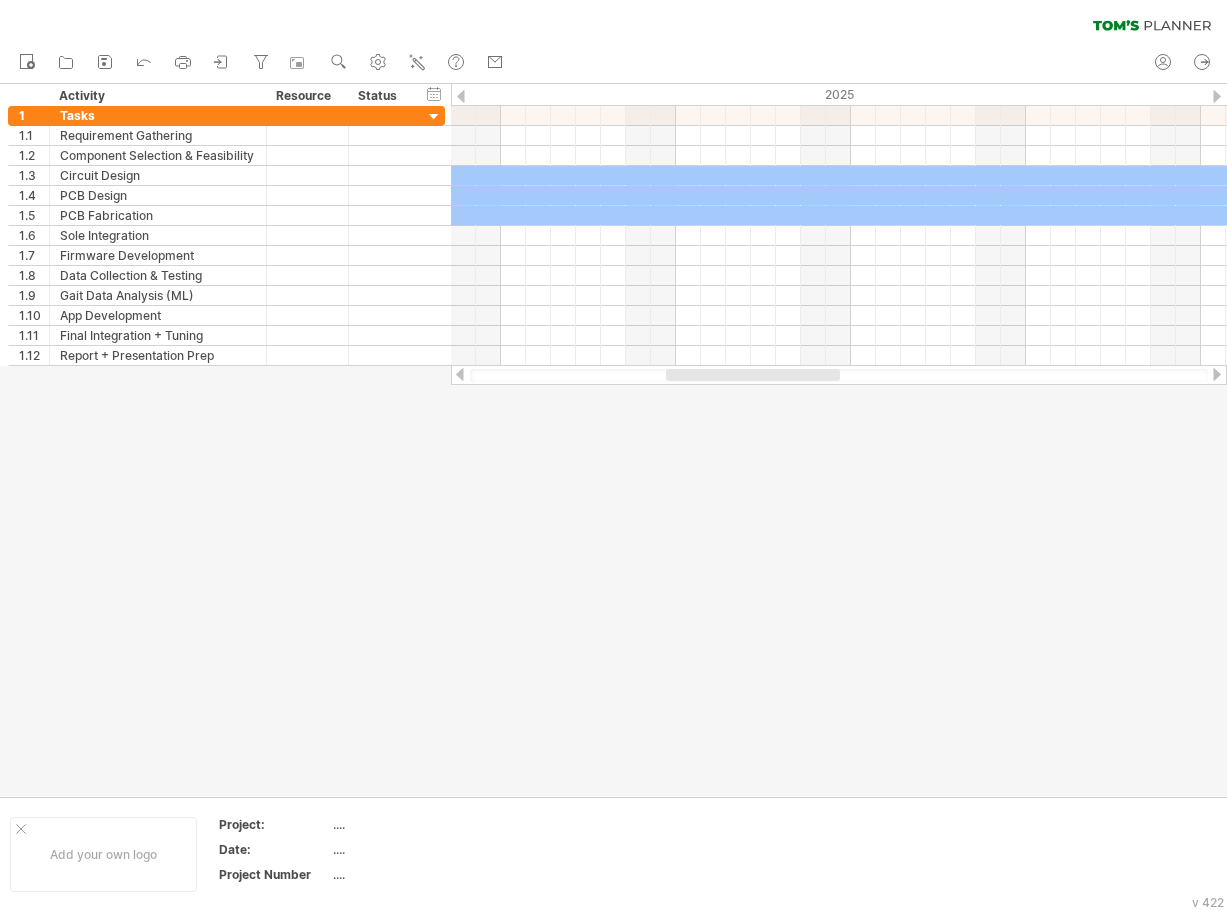 click at bounding box center (1217, 96) 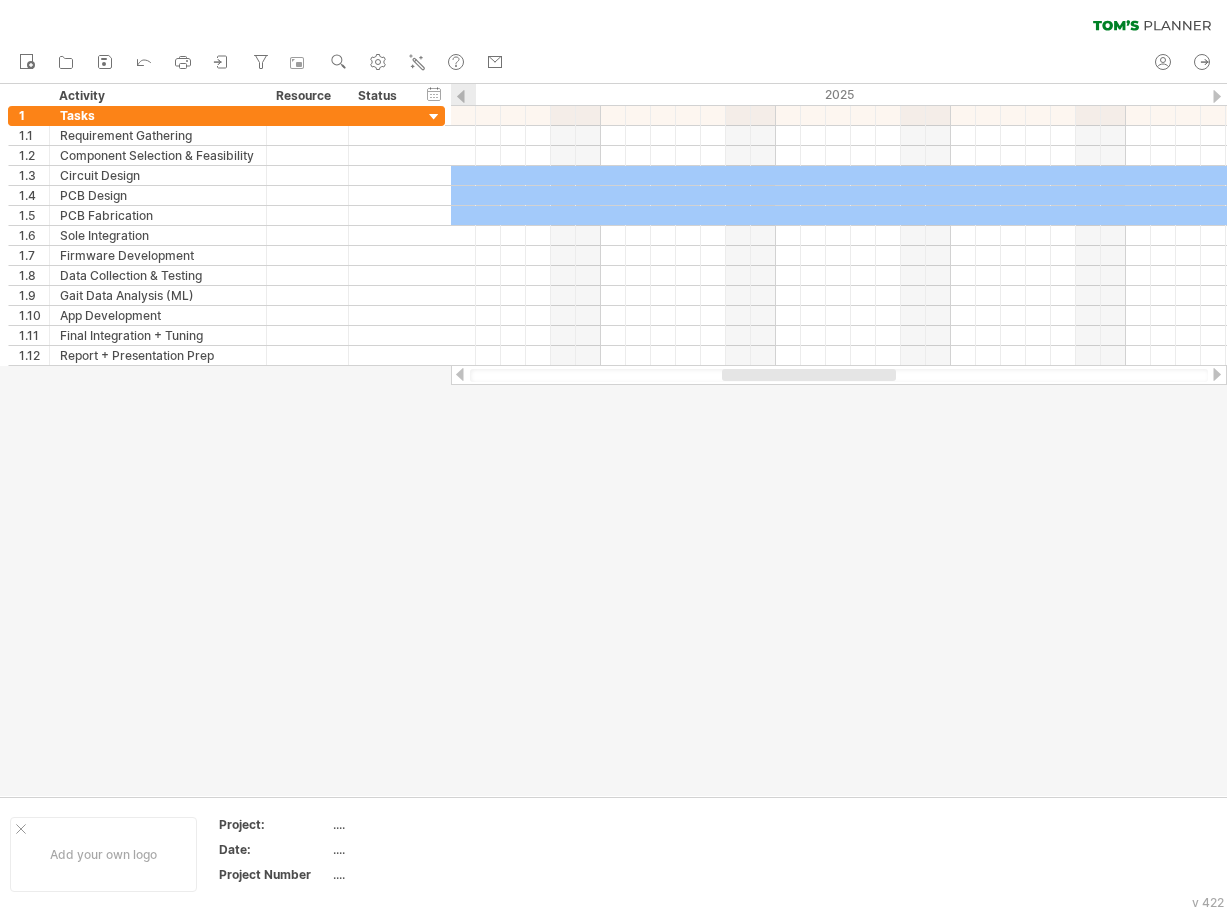 click at bounding box center (1217, 96) 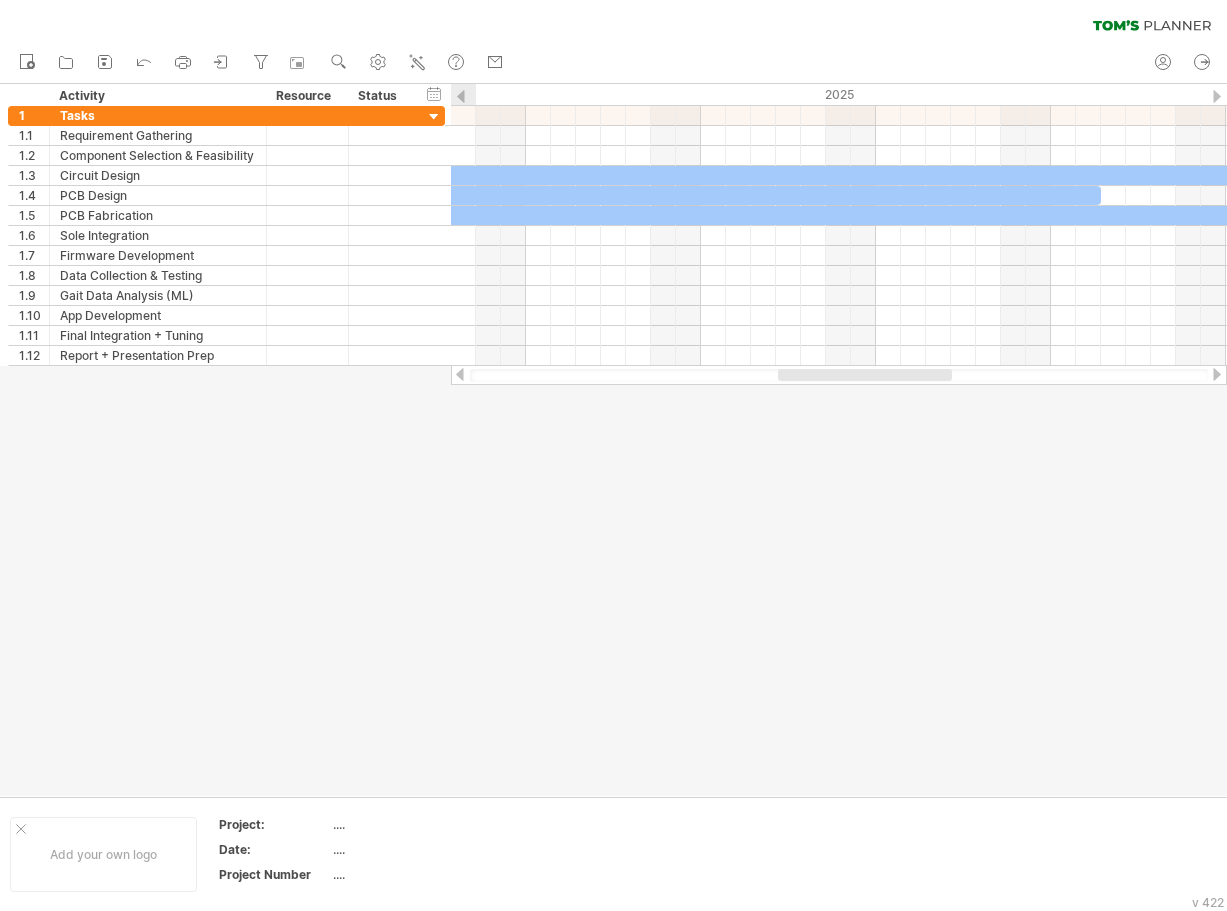 click at bounding box center (1217, 96) 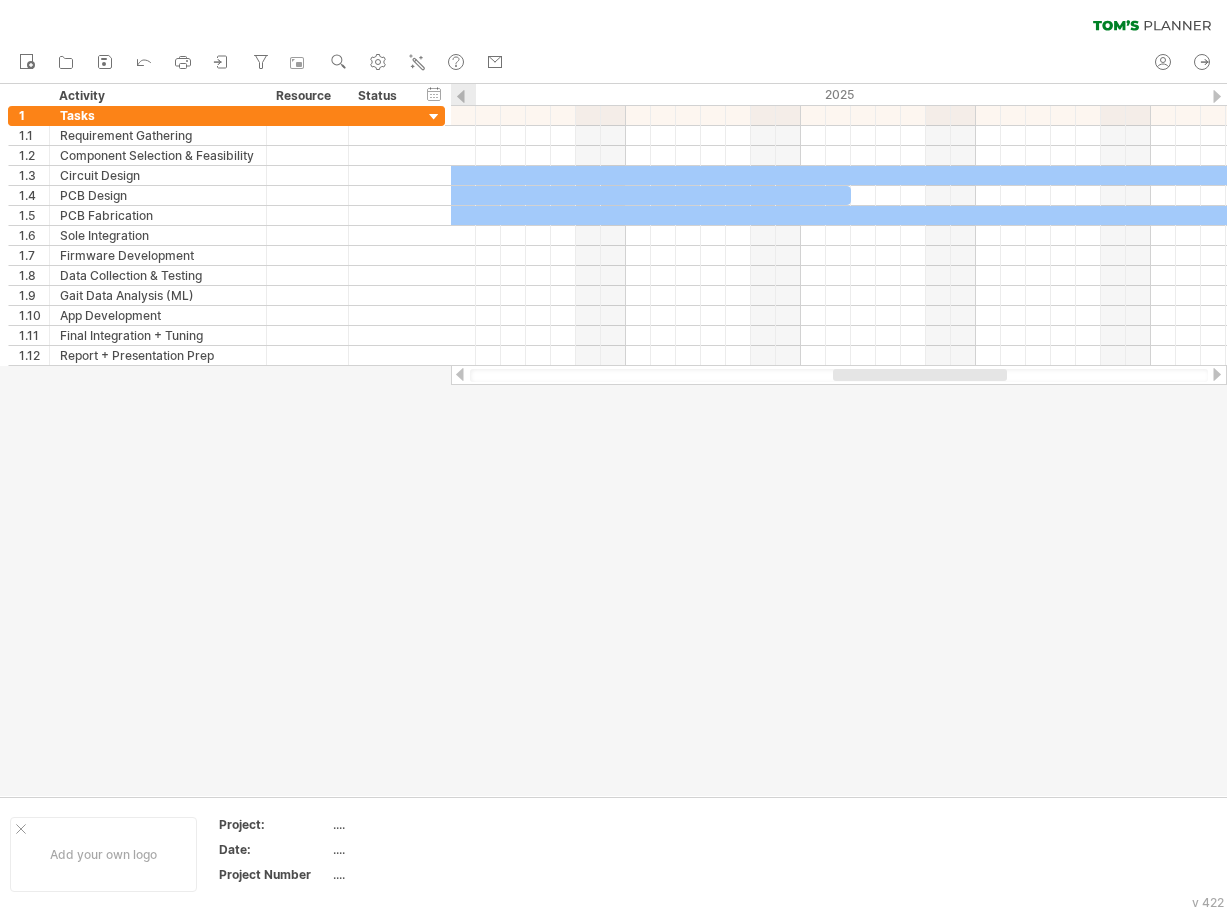 click at bounding box center (1217, 96) 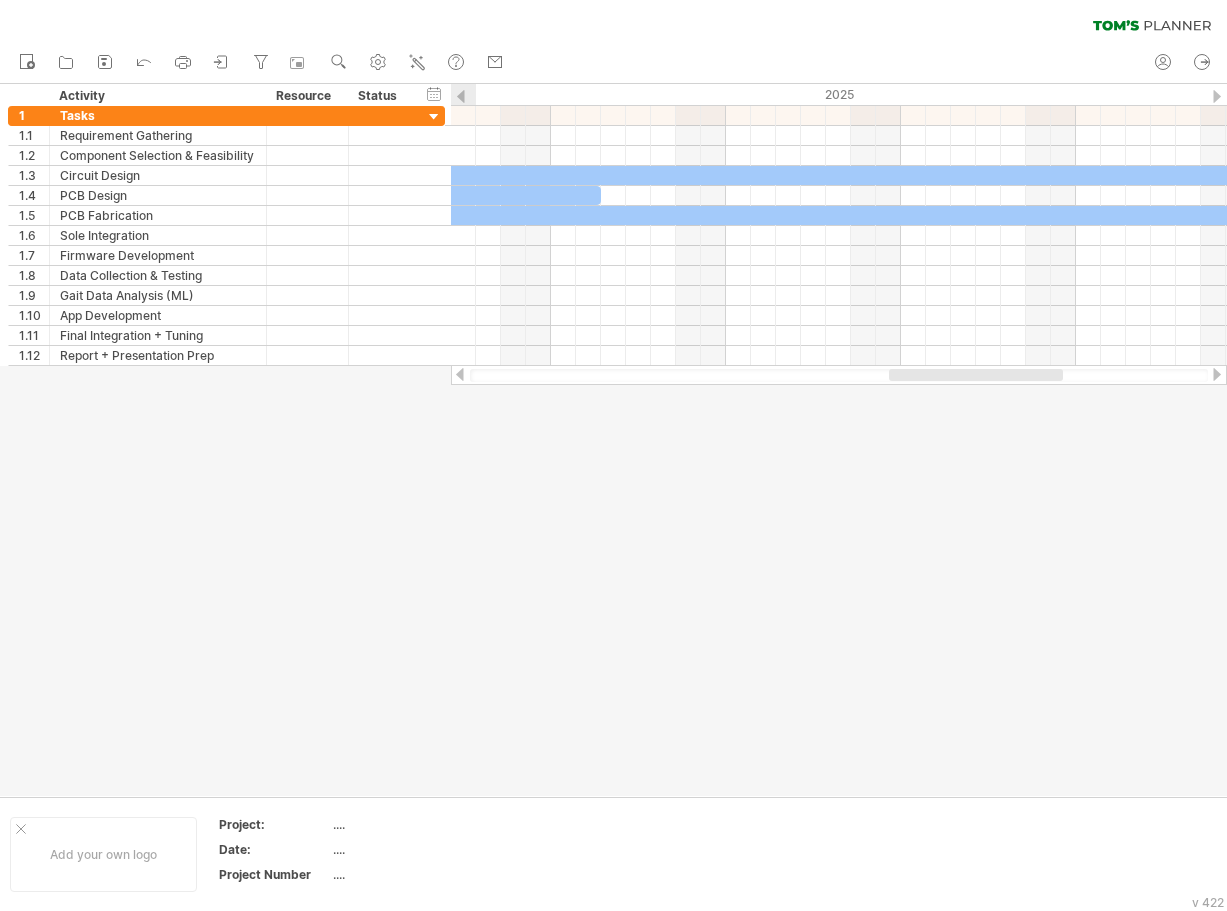 click at bounding box center (1217, 96) 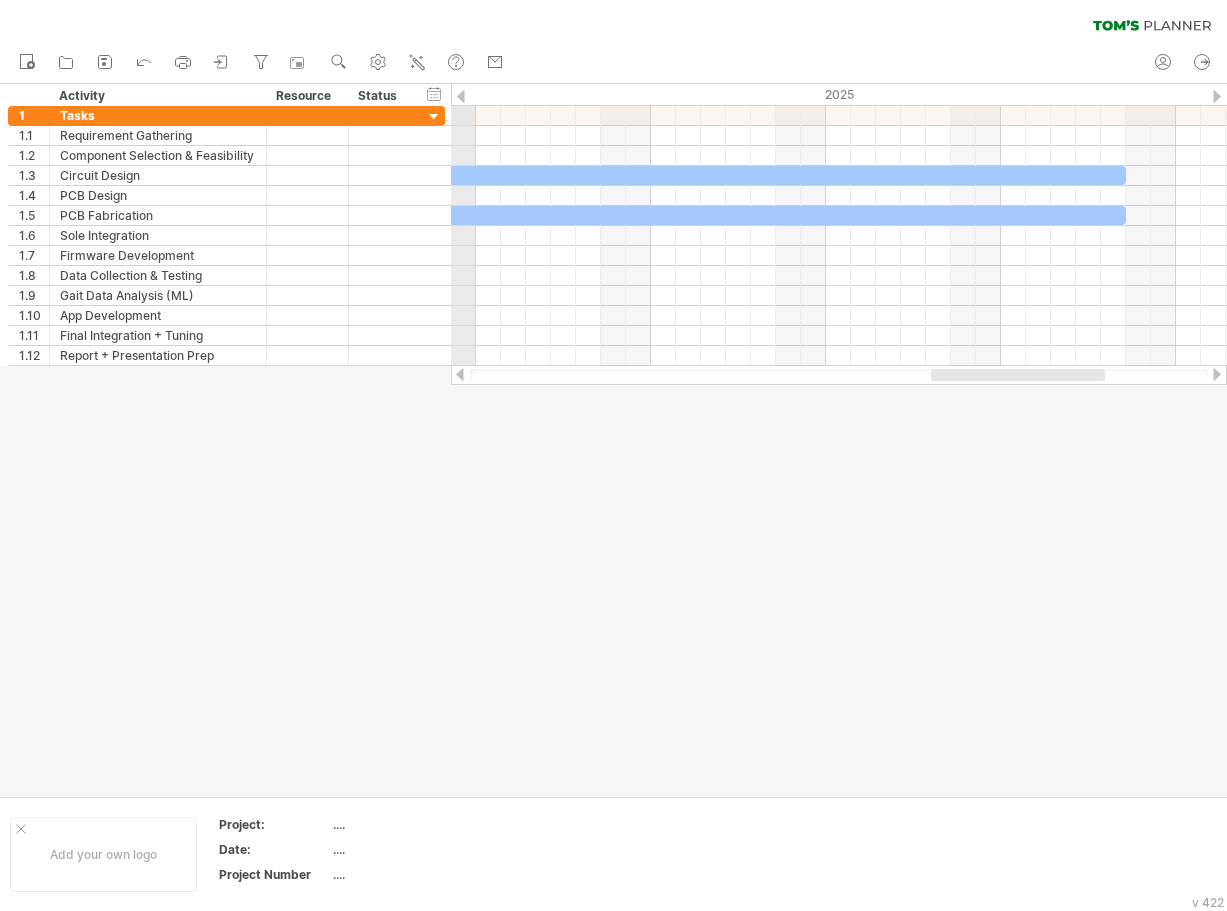 click on "2025" at bounding box center (926, 94) 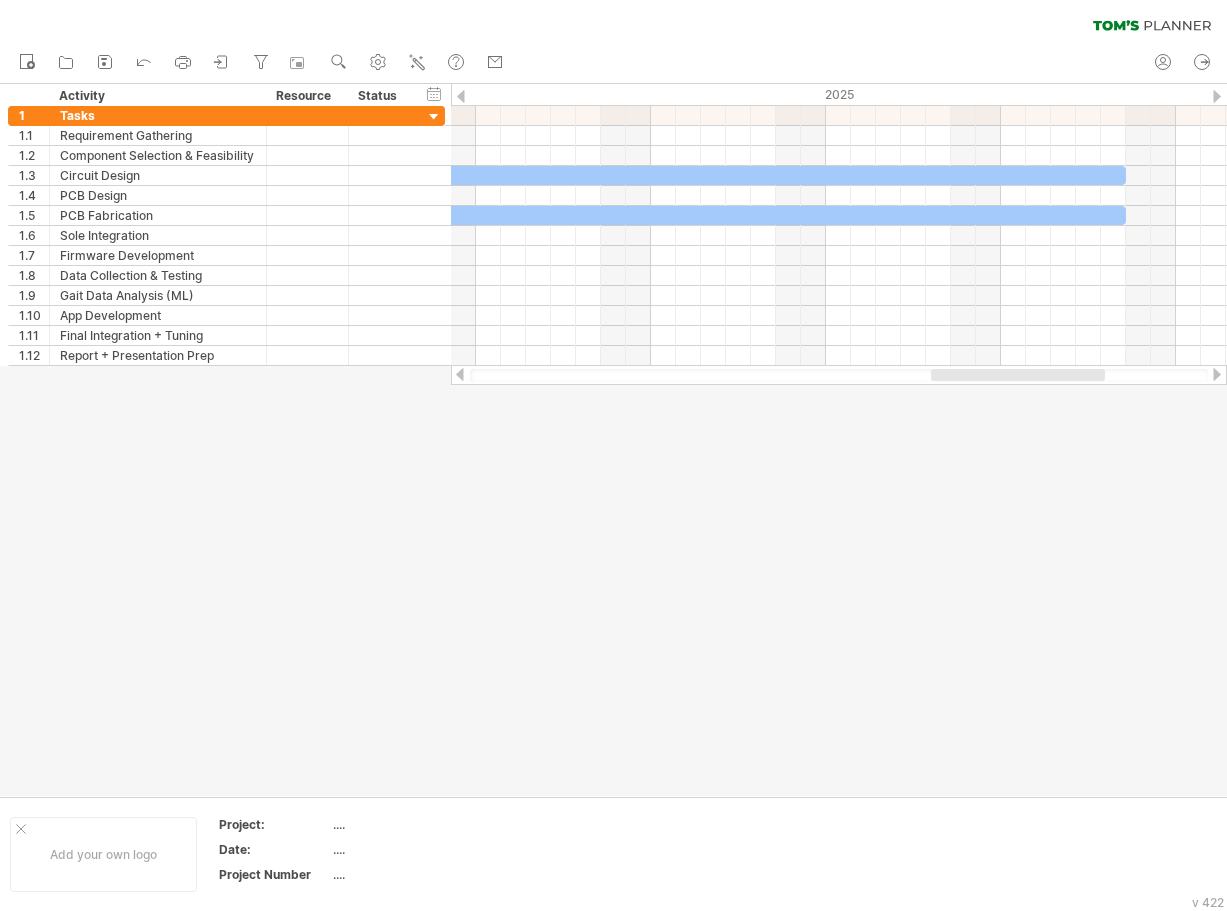 click on "2025" at bounding box center [926, 94] 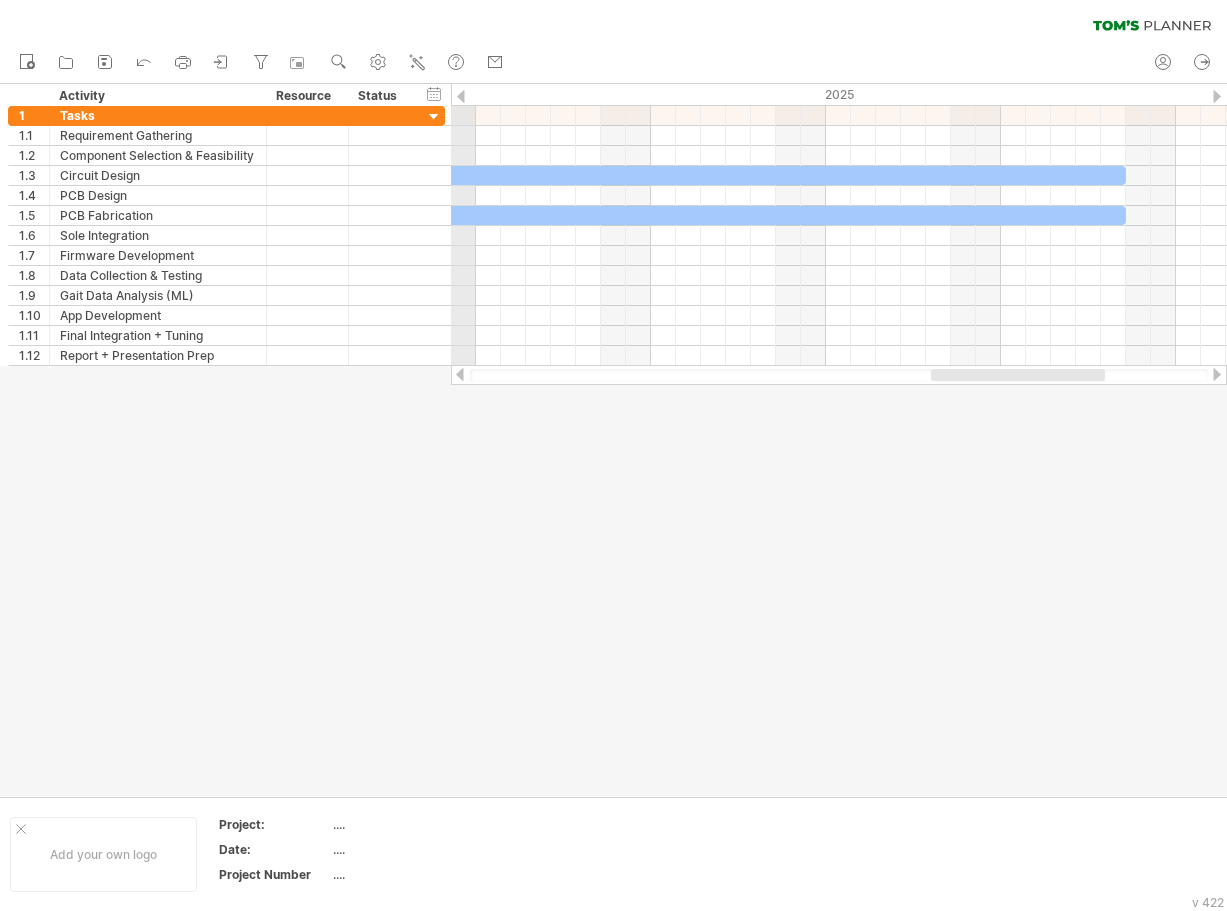 click on "2025" at bounding box center [926, 94] 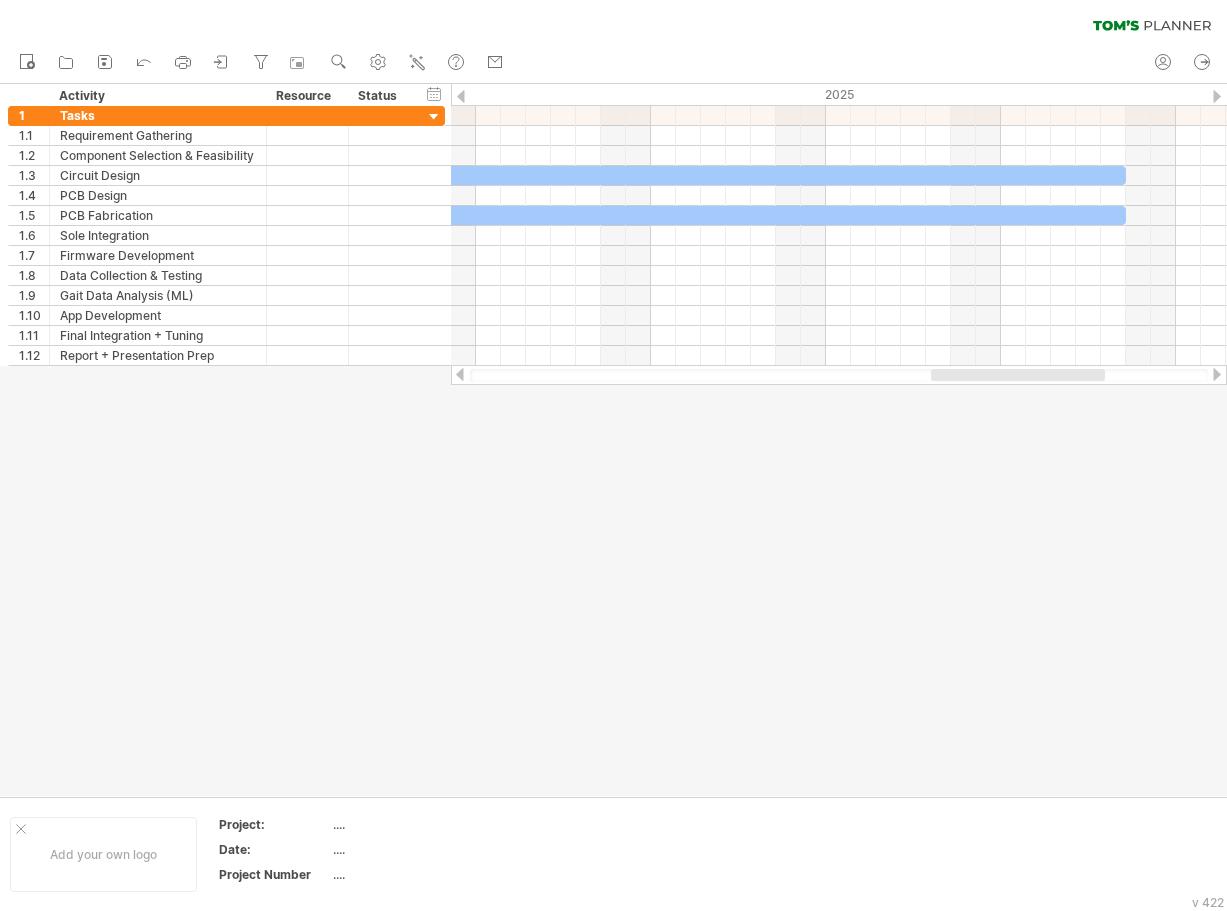 click at bounding box center [460, 374] 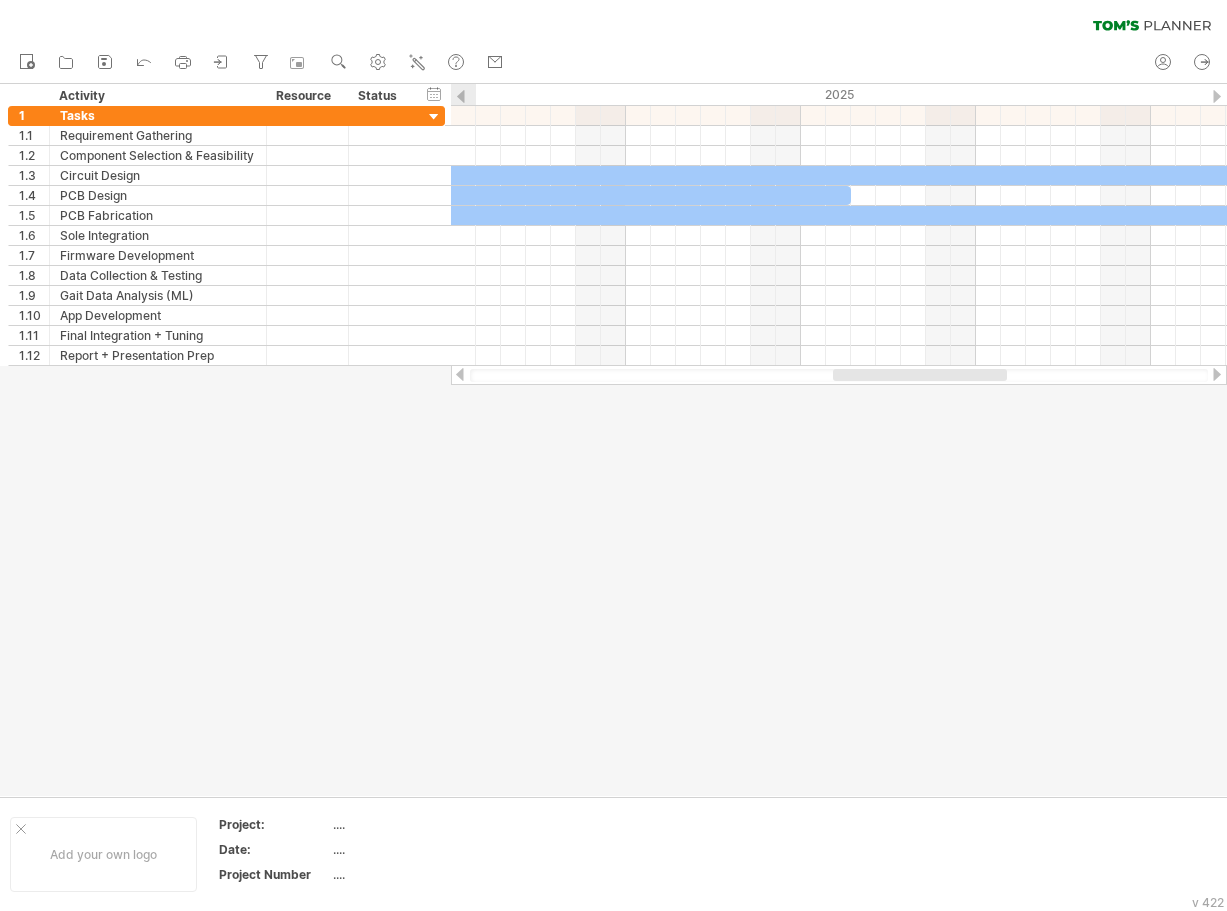click at bounding box center (460, 374) 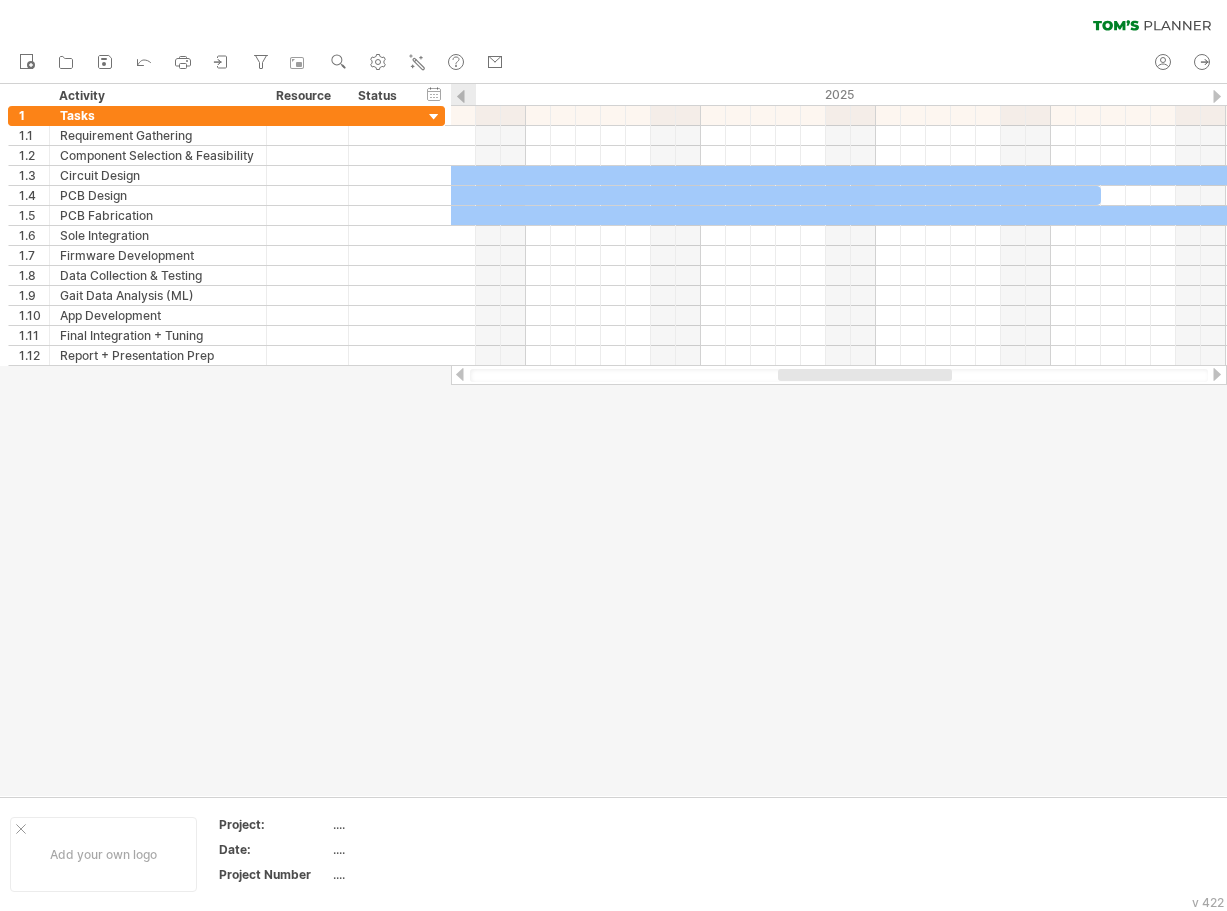click at bounding box center [460, 374] 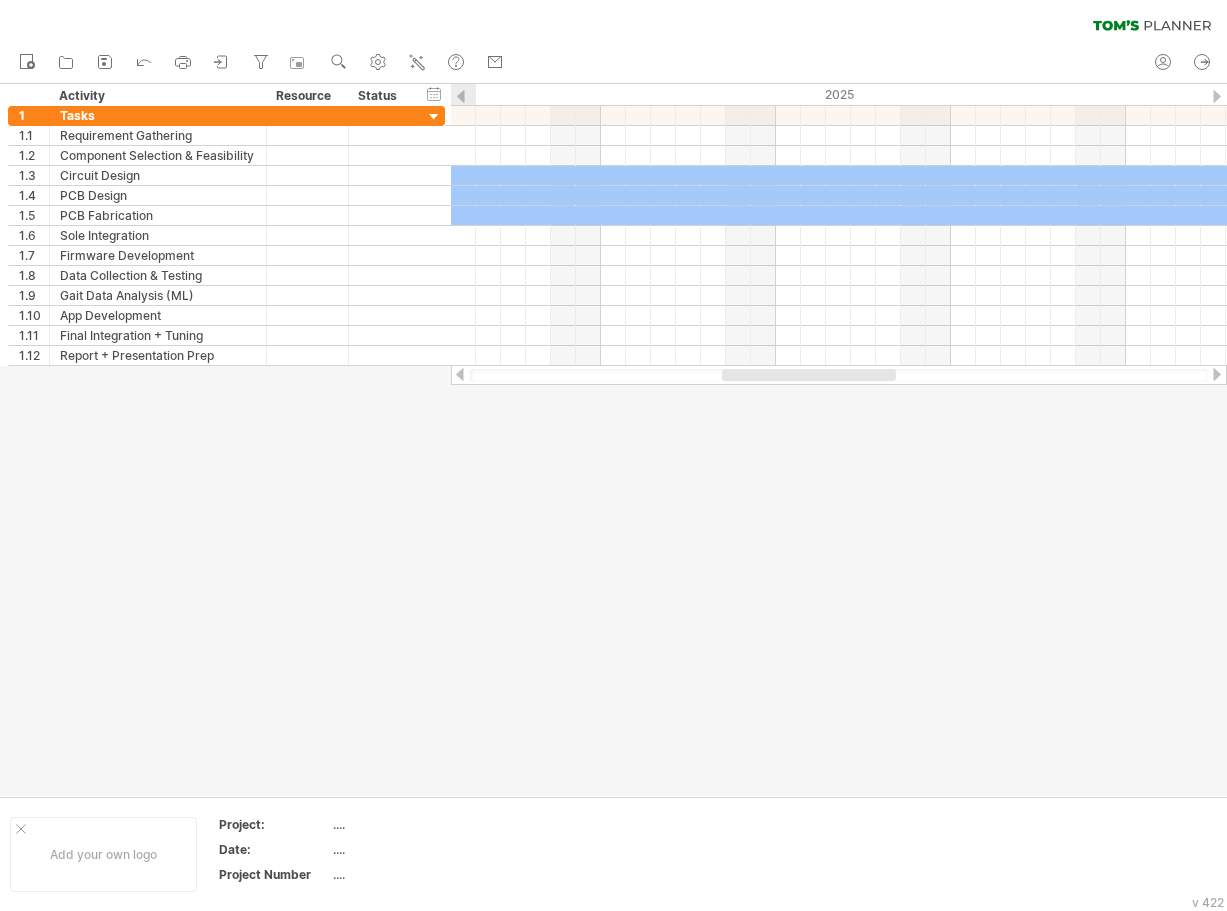 click at bounding box center (460, 374) 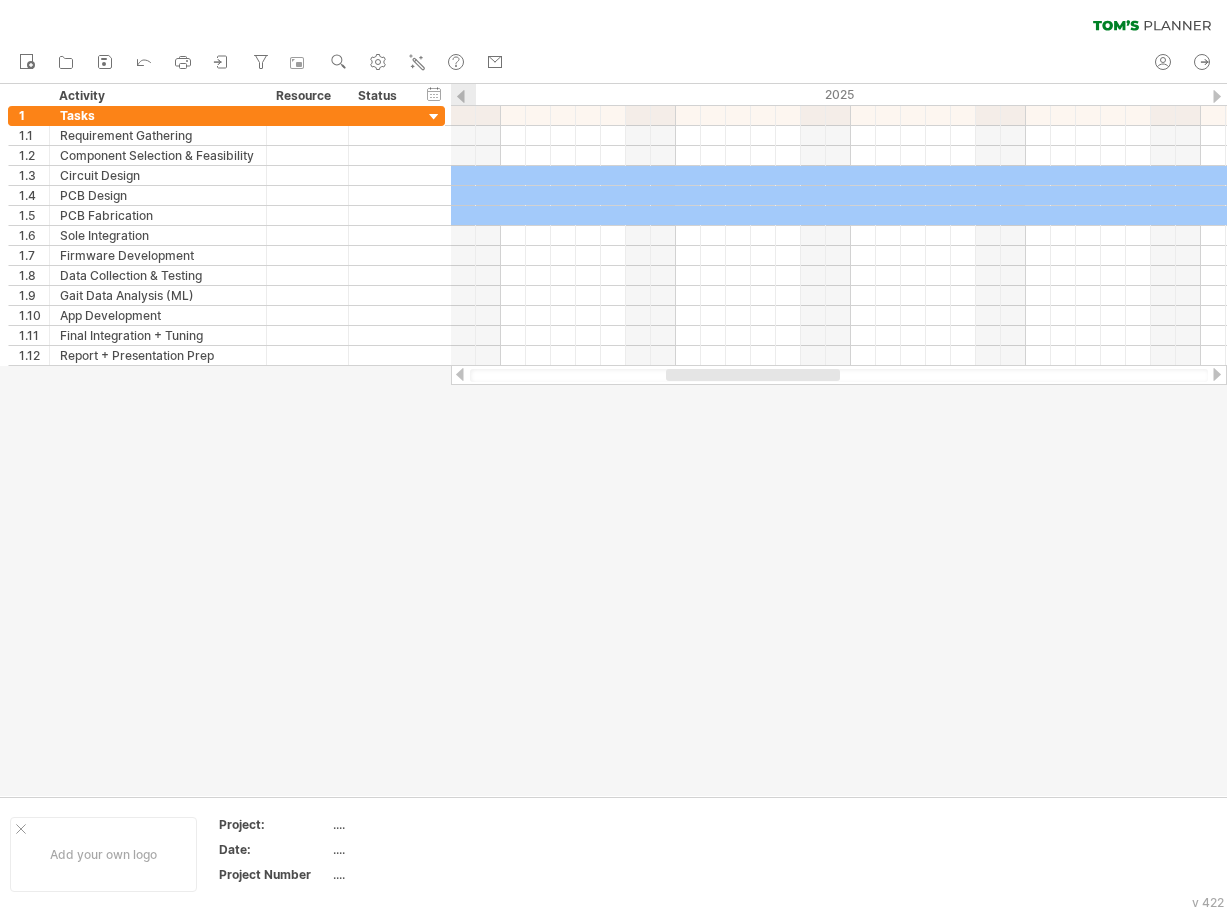 click at bounding box center (460, 374) 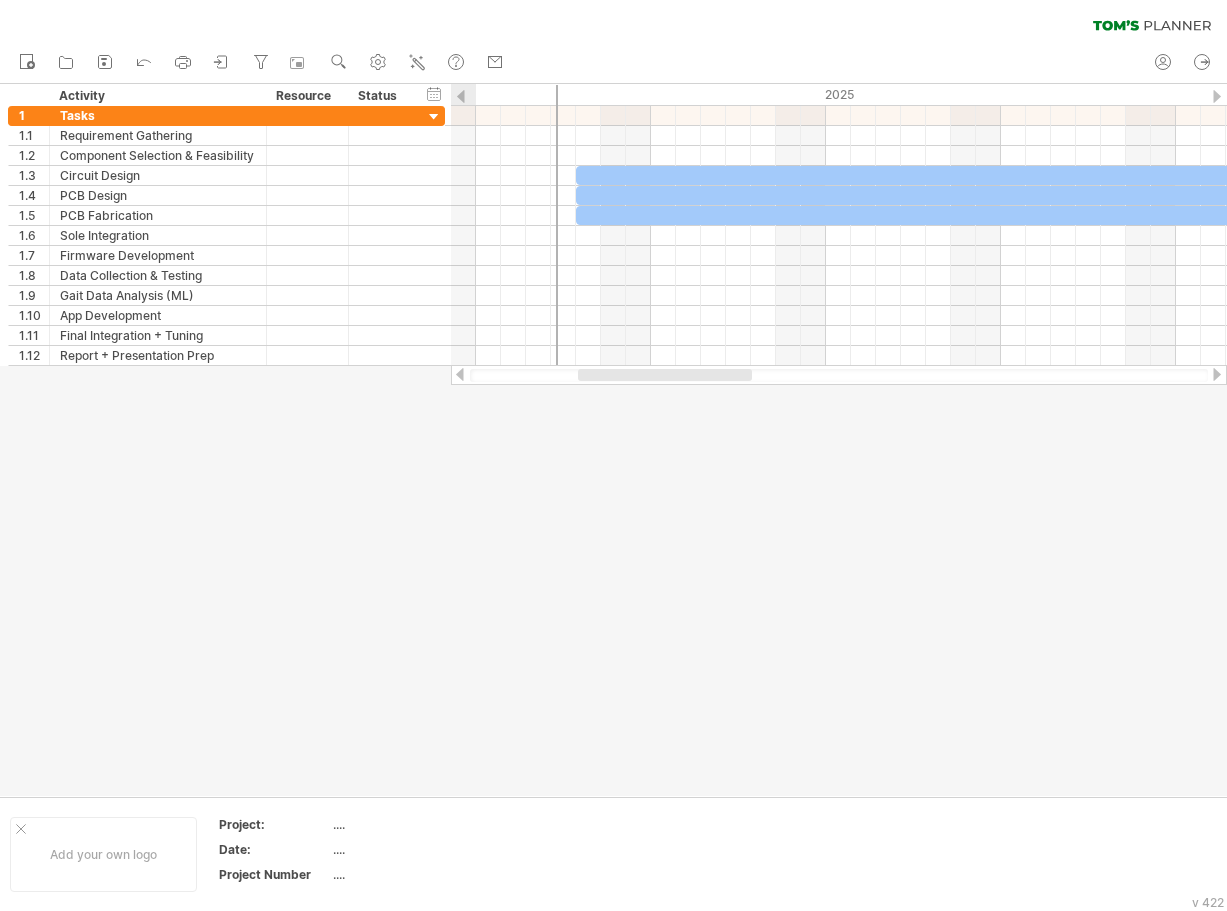 click at bounding box center [460, 374] 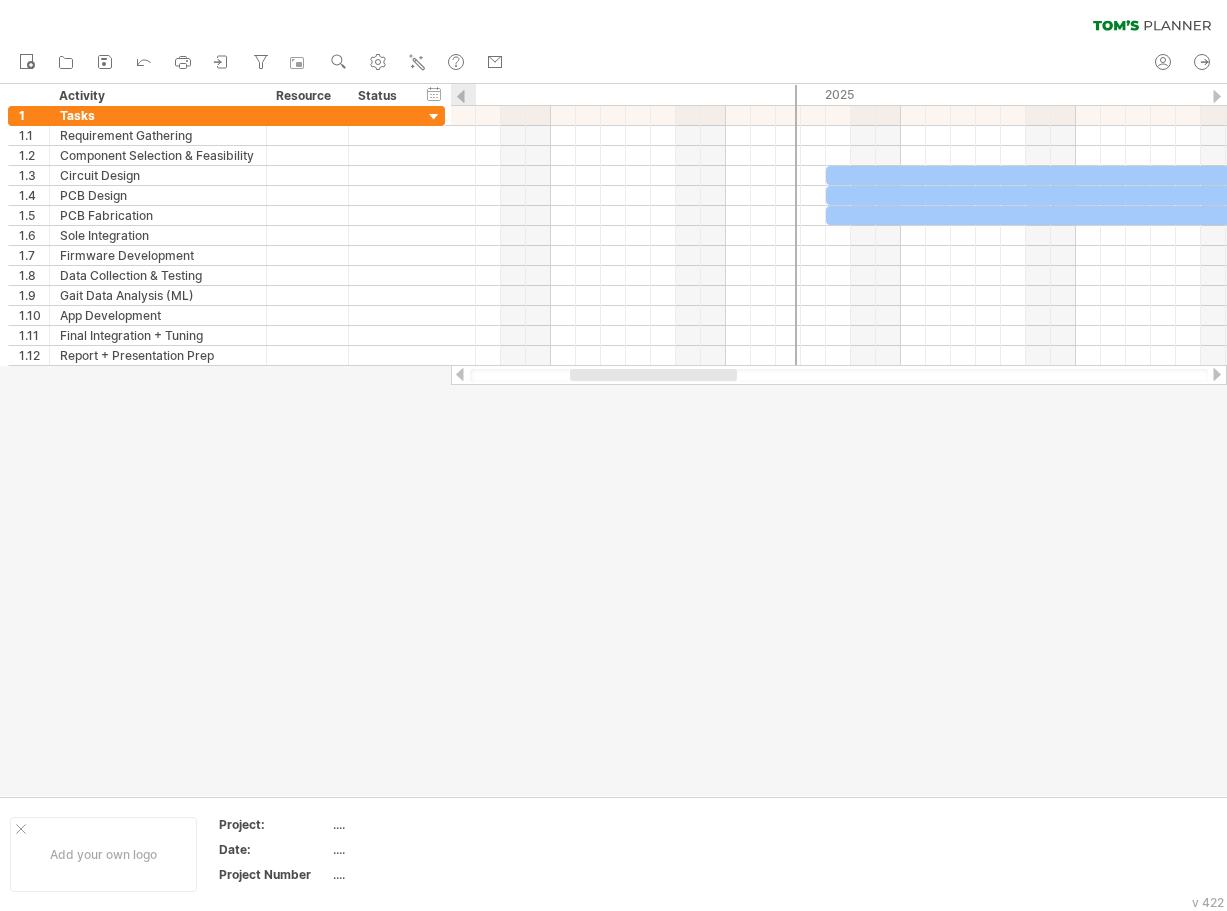click at bounding box center [460, 374] 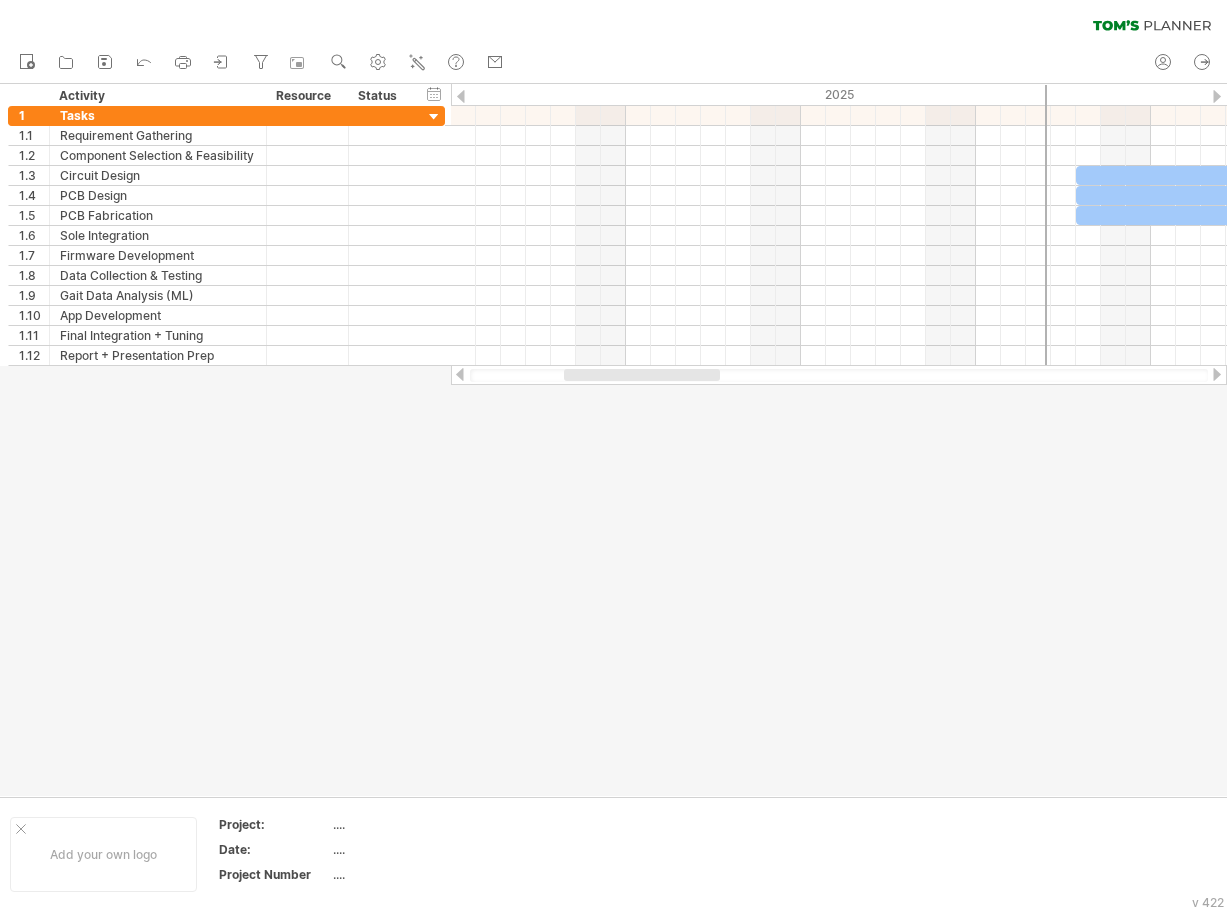 click at bounding box center [460, 374] 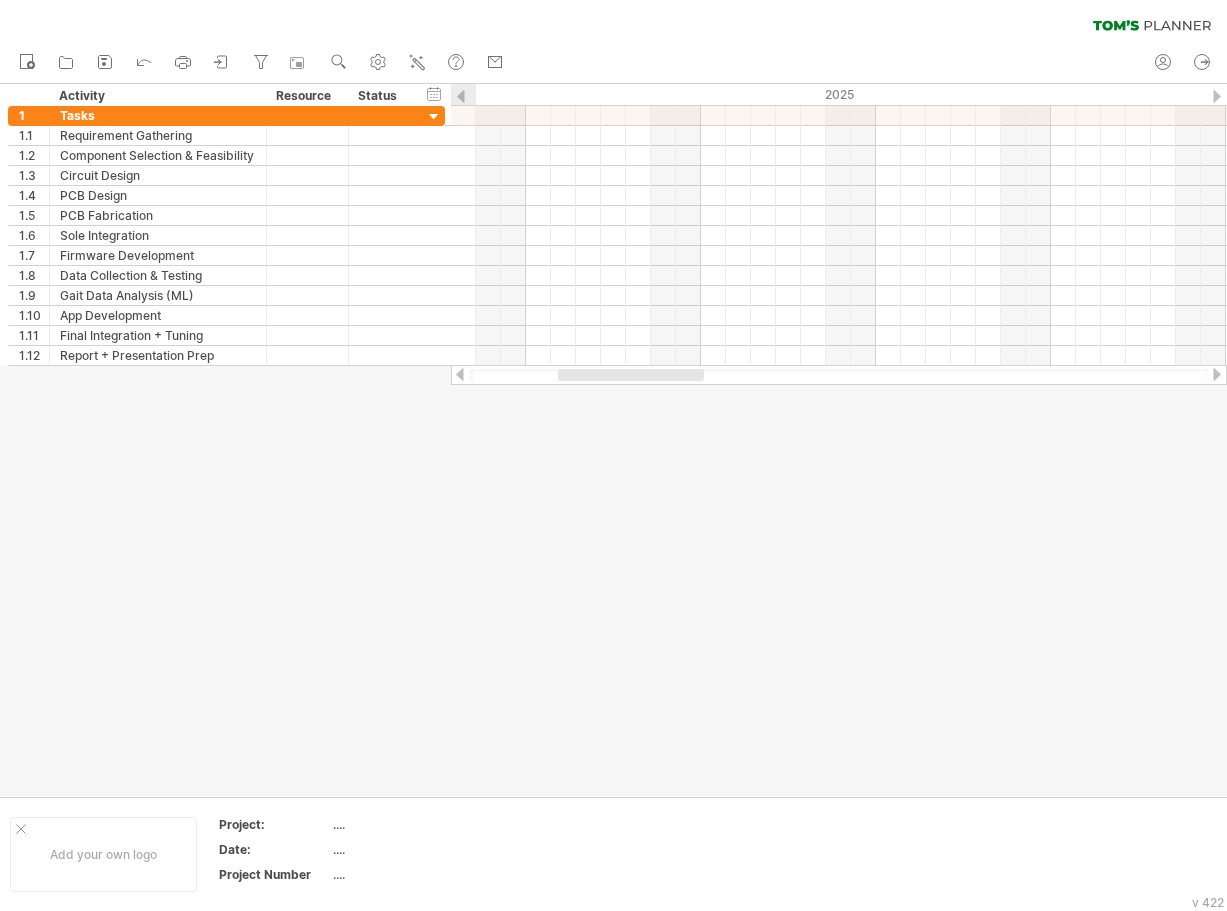 click at bounding box center (460, 374) 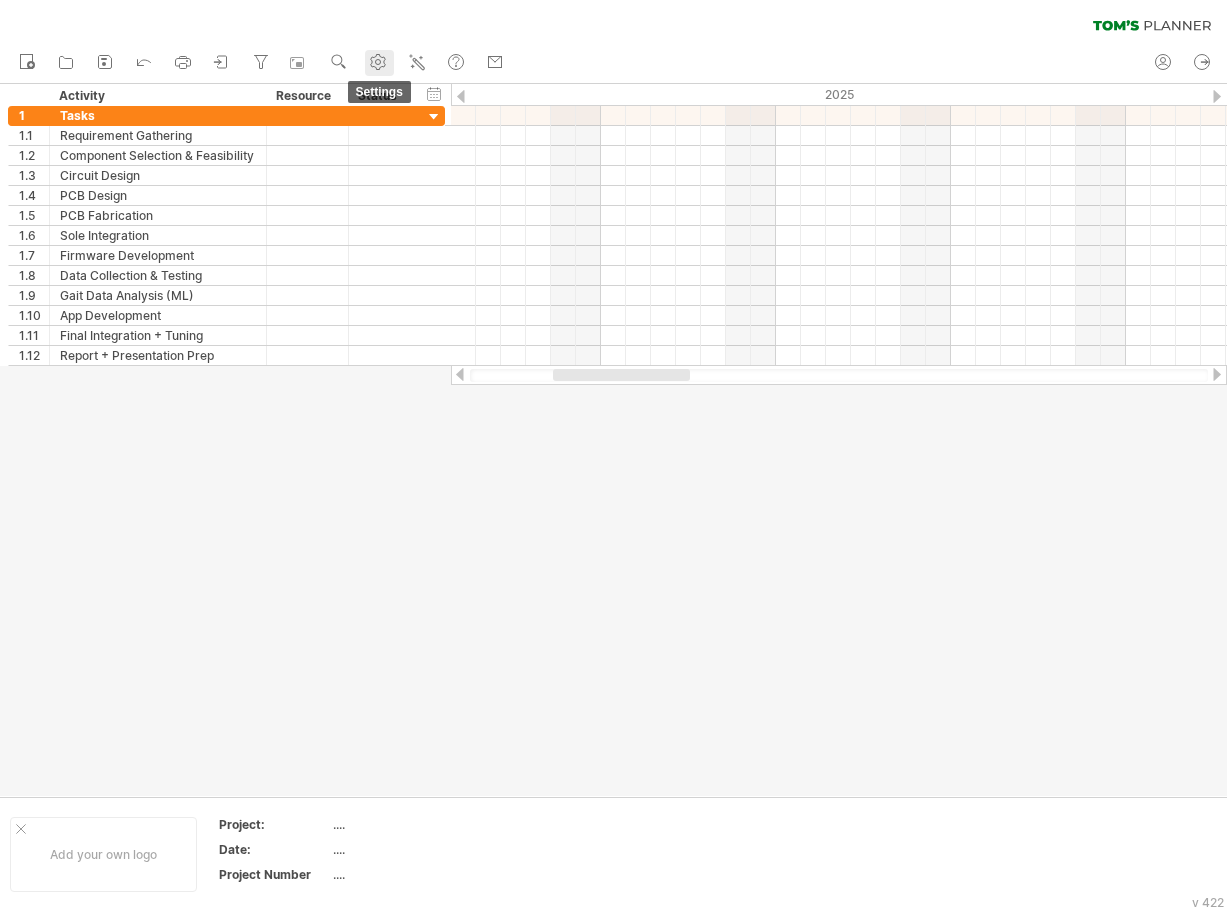 click 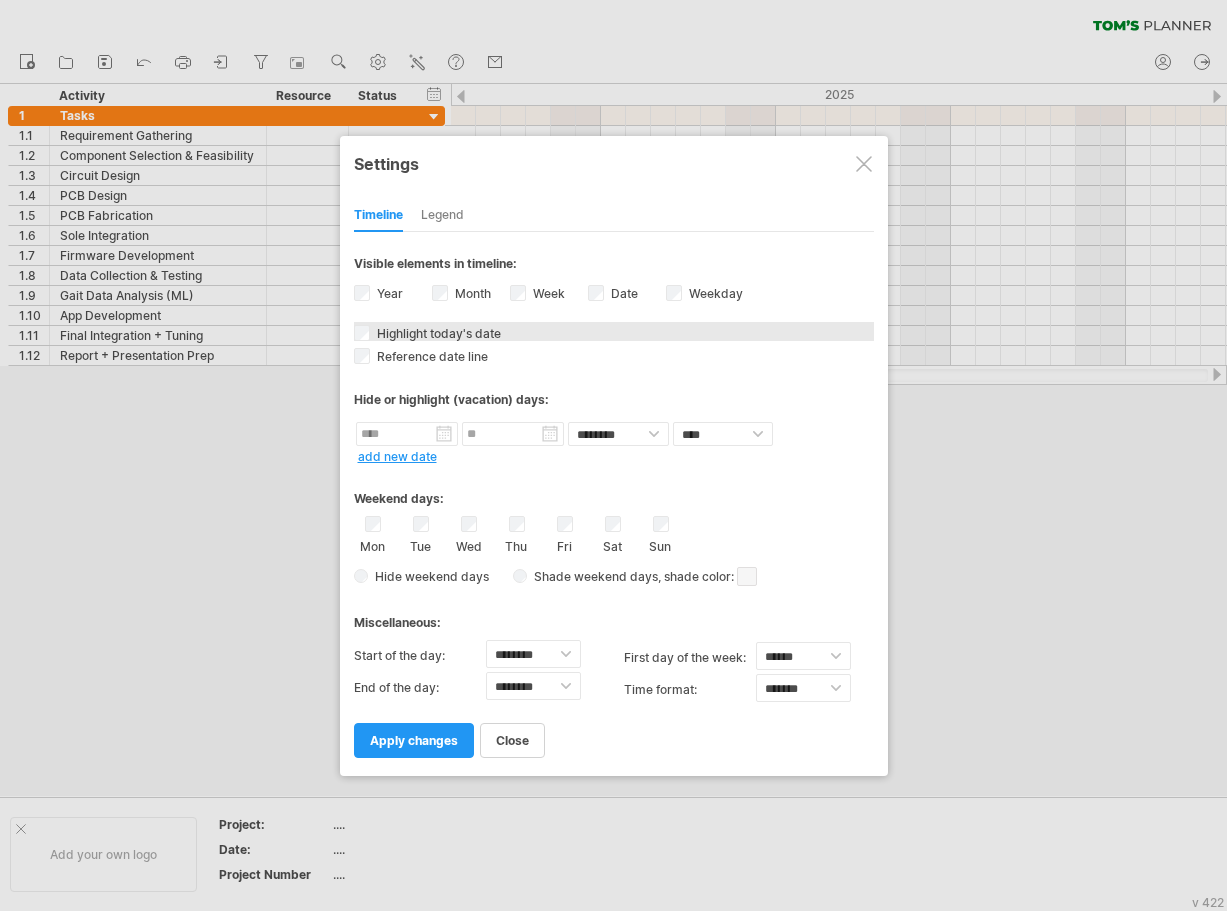 click on "Highlight today's date" at bounding box center [437, 333] 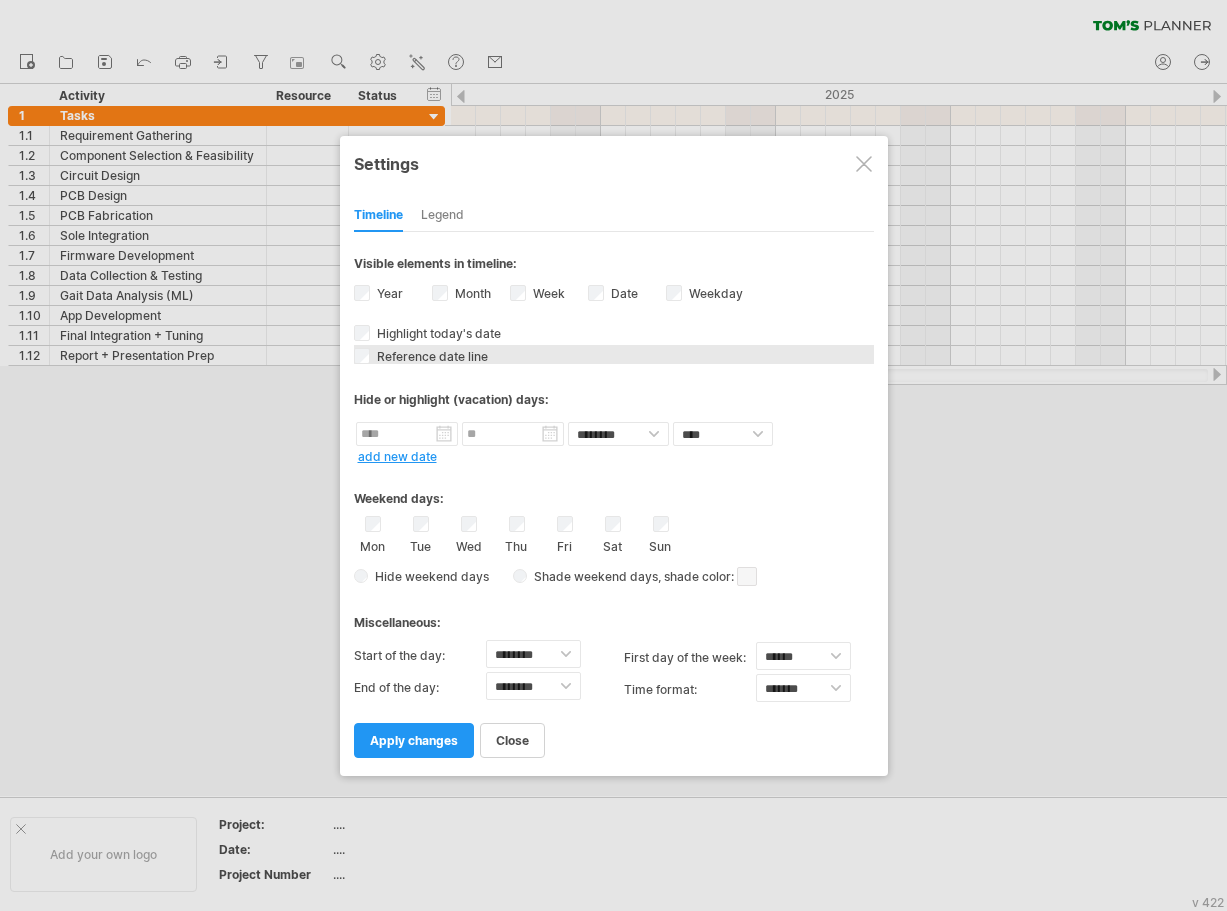 click on "Reference date line" at bounding box center [430, 356] 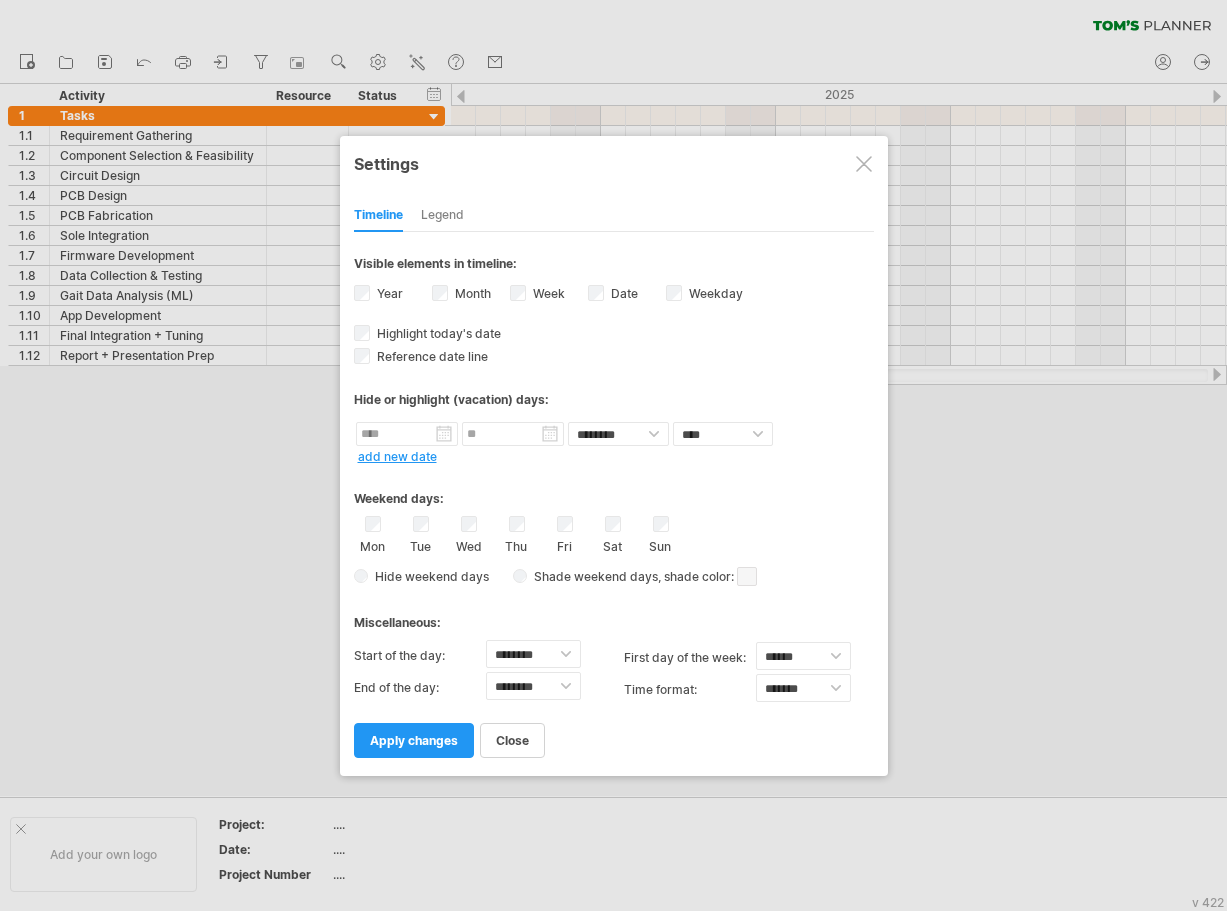 click on "Hide weekend days" at bounding box center [428, 576] 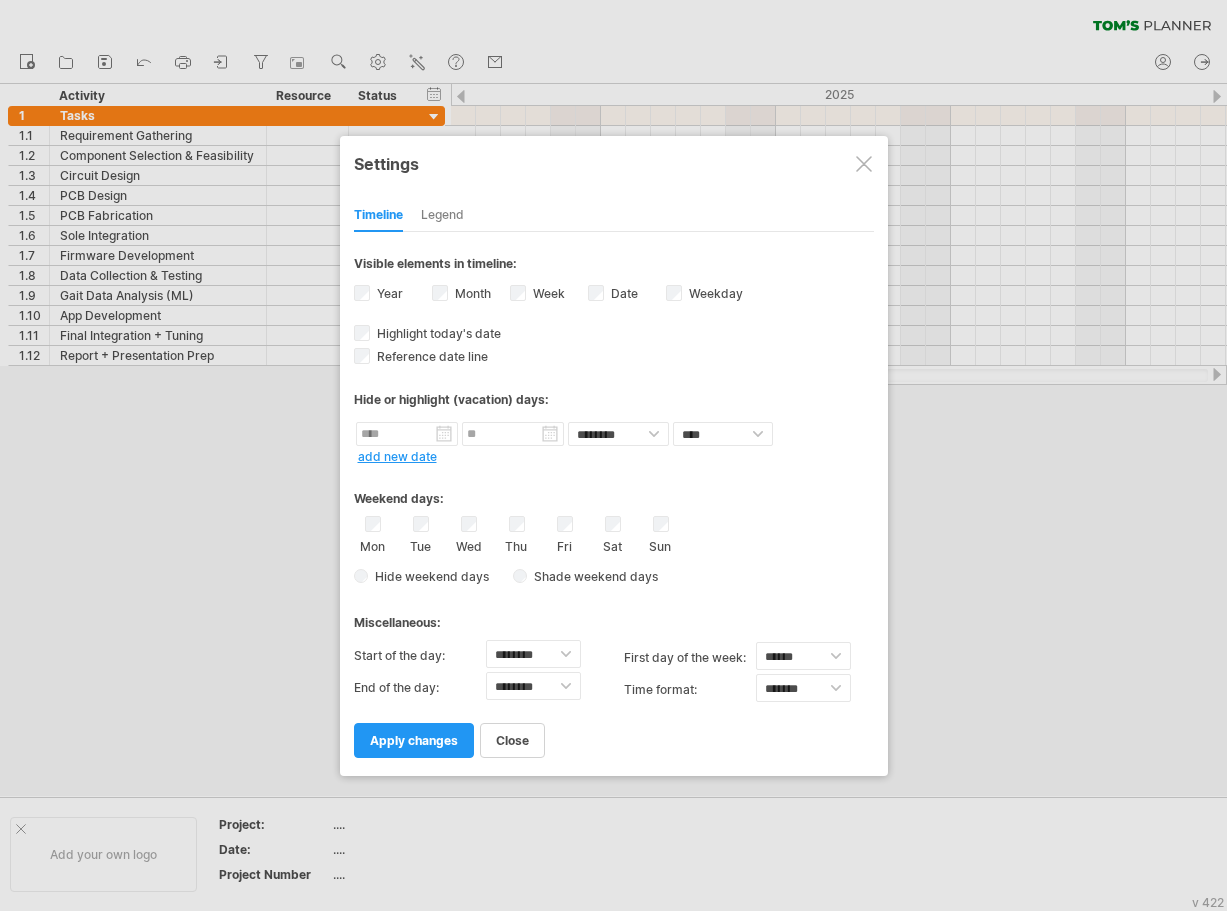 click on "Thu" at bounding box center [517, 535] 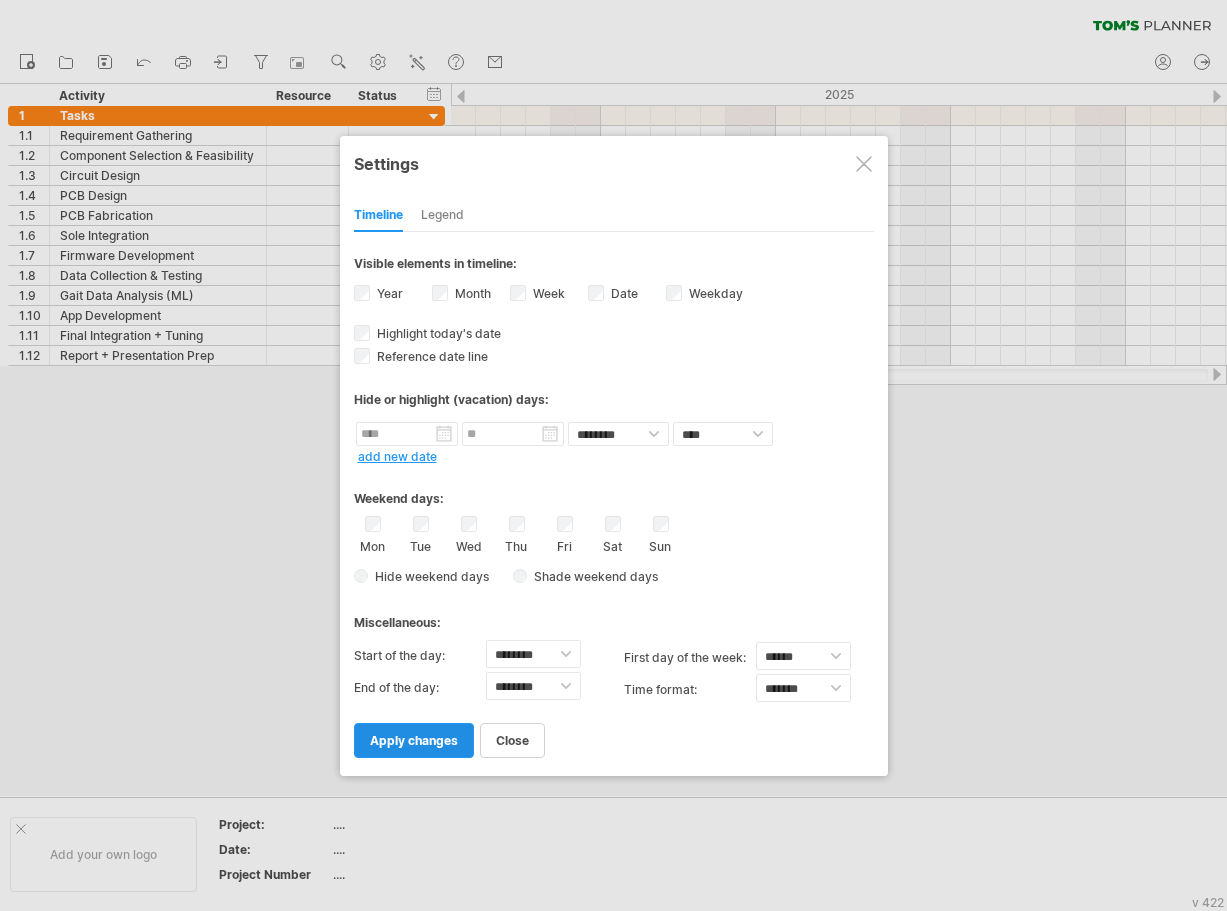 click on "apply changes" at bounding box center (414, 740) 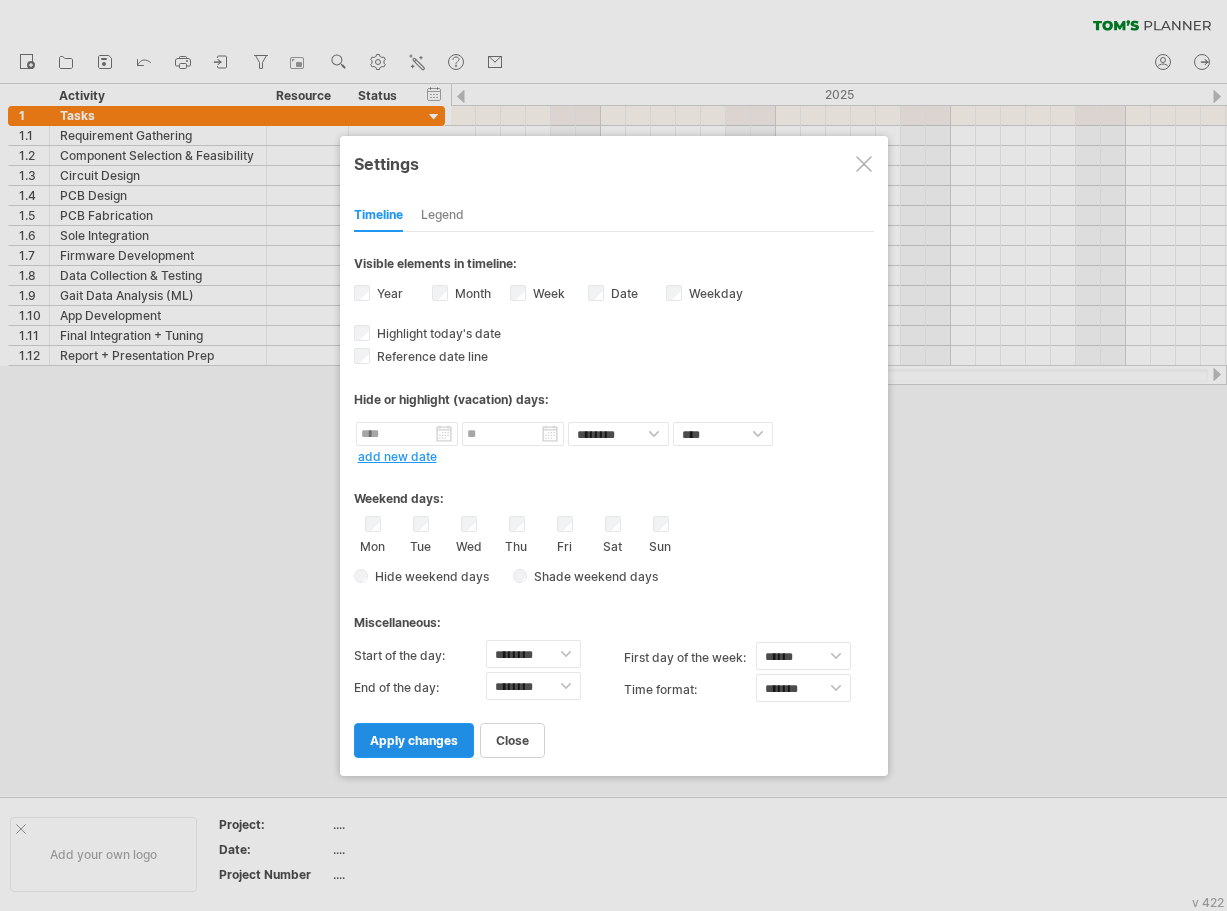 click on "apply changes" at bounding box center (414, 740) 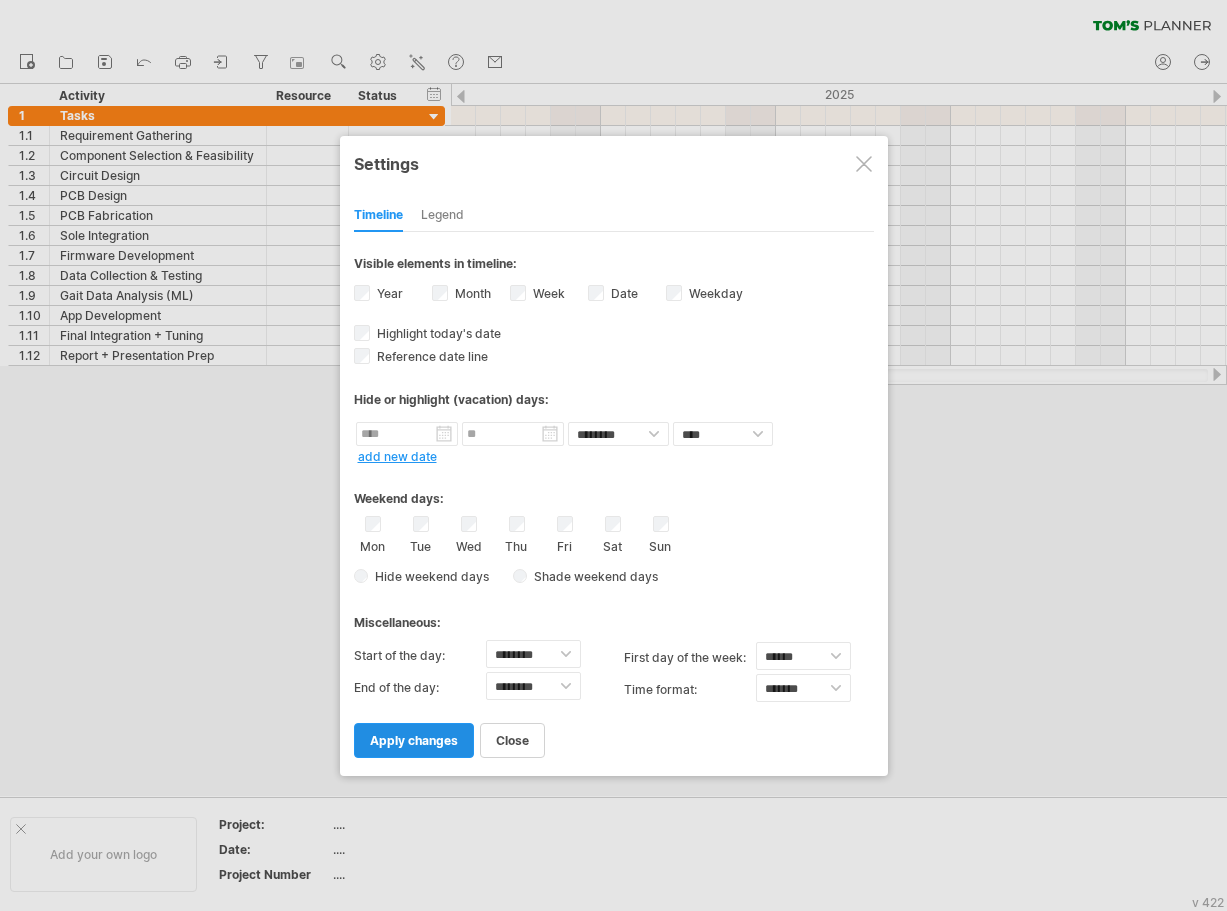 click on "apply changes" at bounding box center [414, 740] 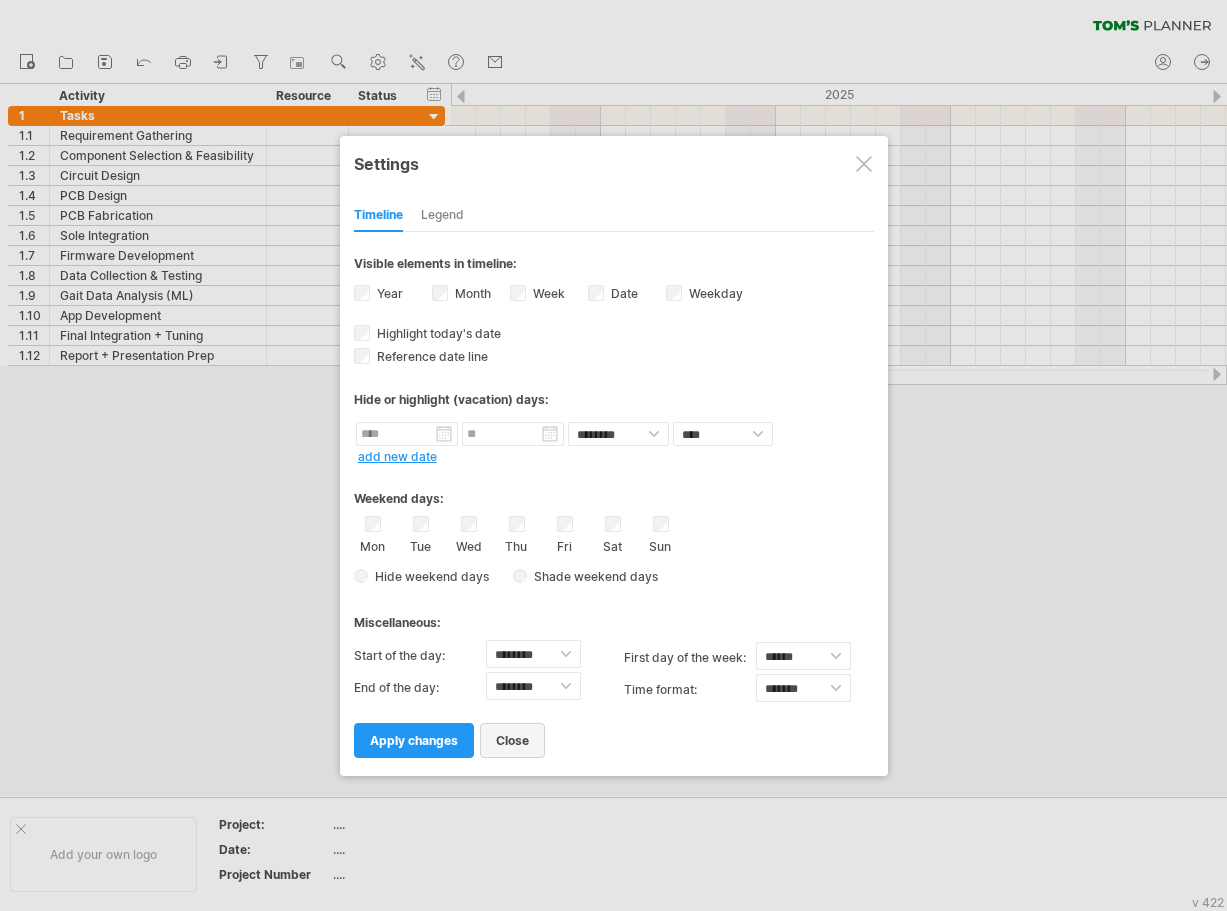 click on "close" at bounding box center [512, 740] 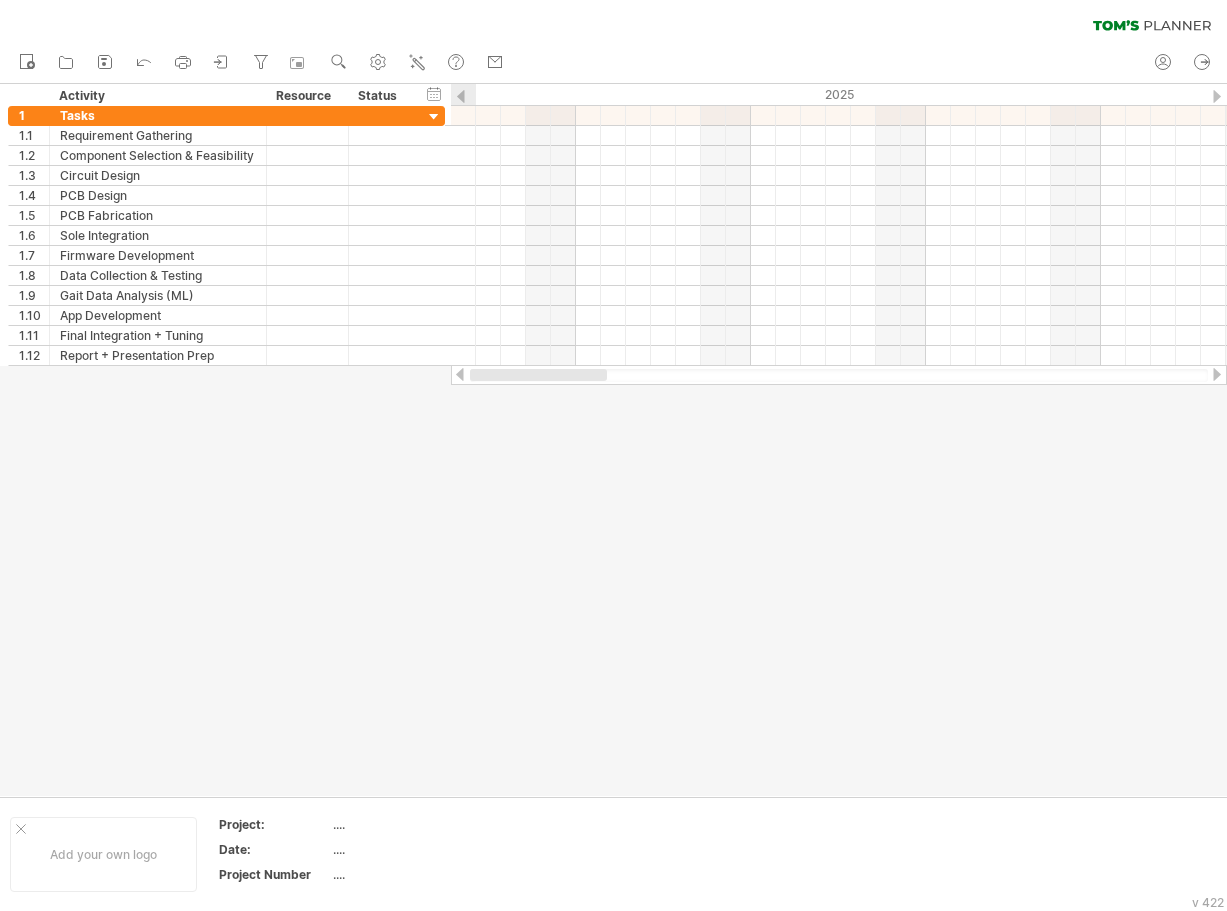 drag, startPoint x: 644, startPoint y: 380, endPoint x: 515, endPoint y: 386, distance: 129.13947 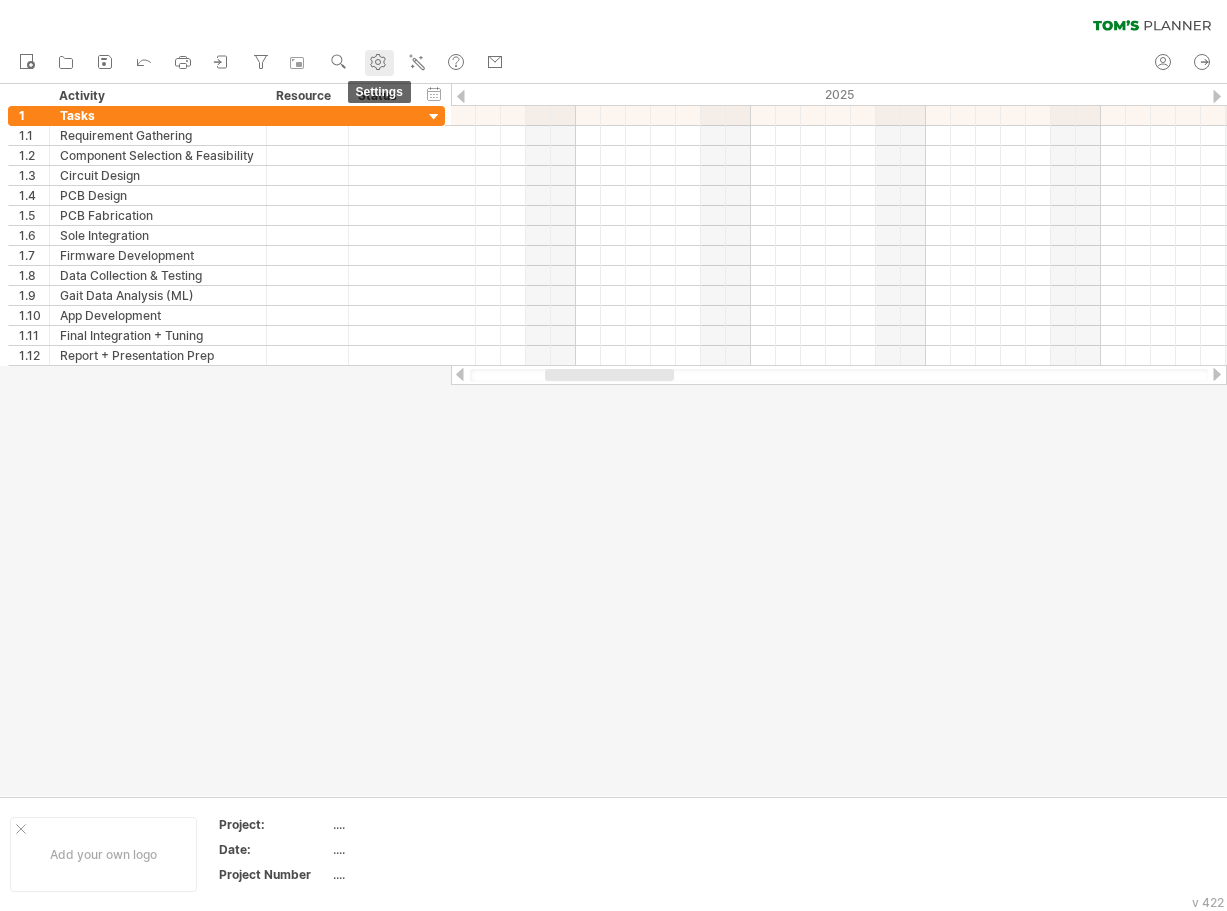 click 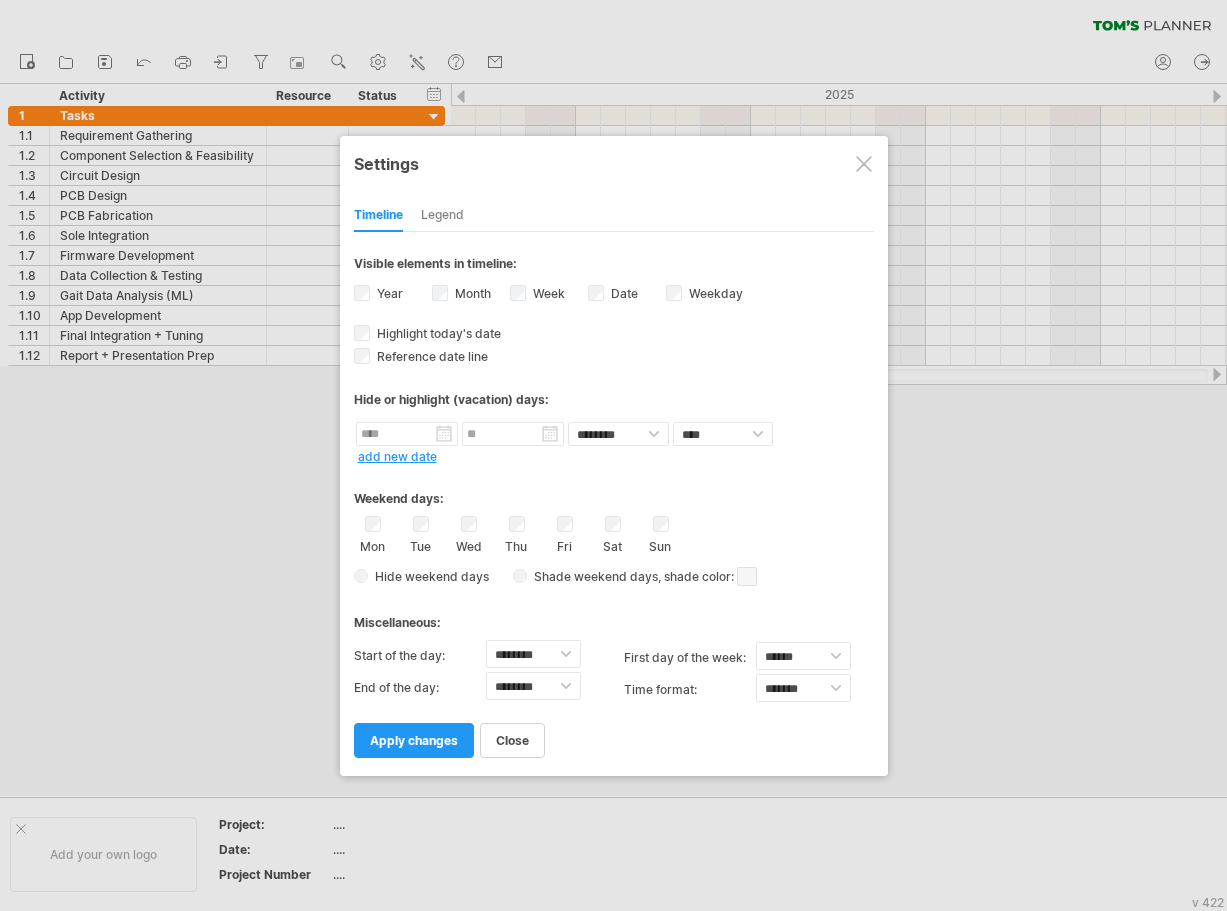 click on "Month" at bounding box center [471, 293] 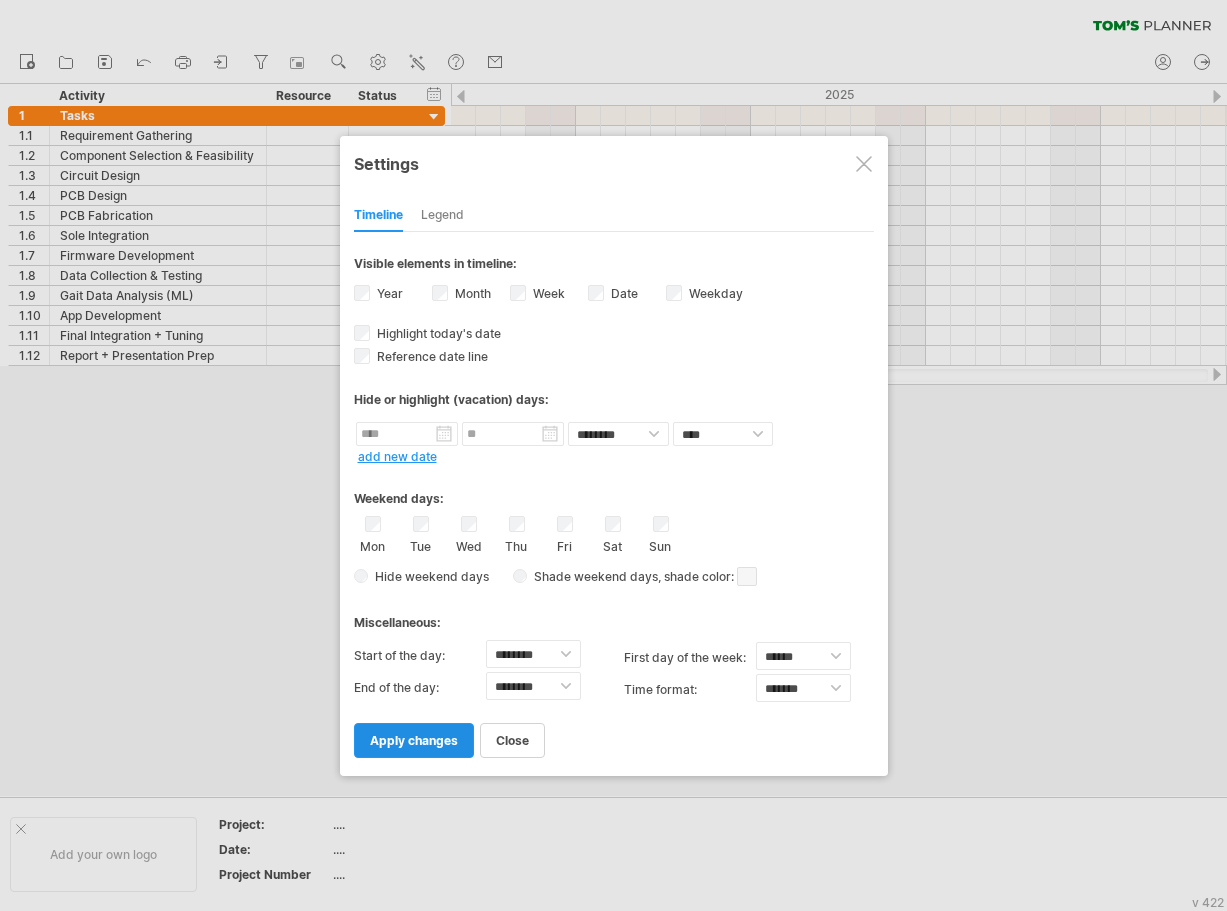click on "apply changes" at bounding box center (414, 740) 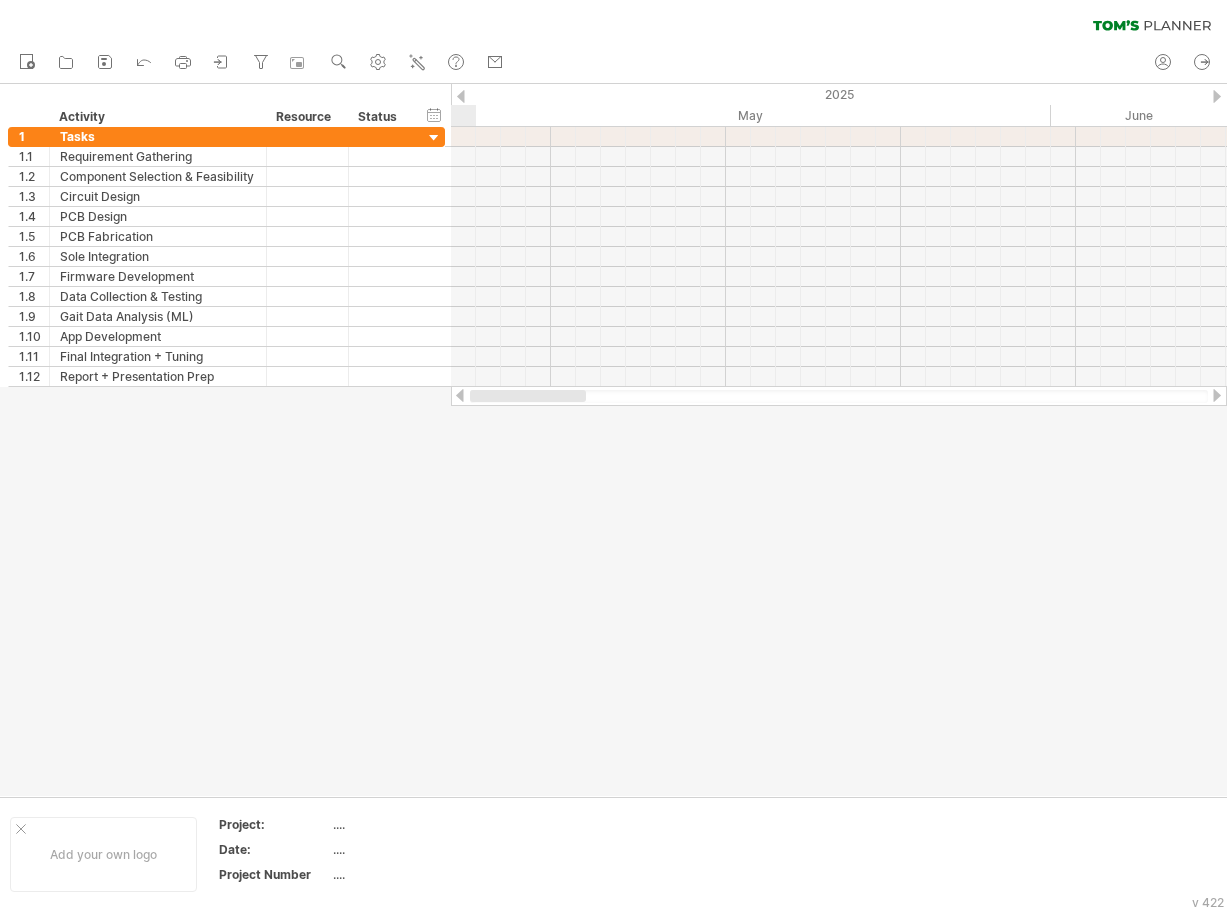 drag, startPoint x: 621, startPoint y: 399, endPoint x: 485, endPoint y: 411, distance: 136.52838 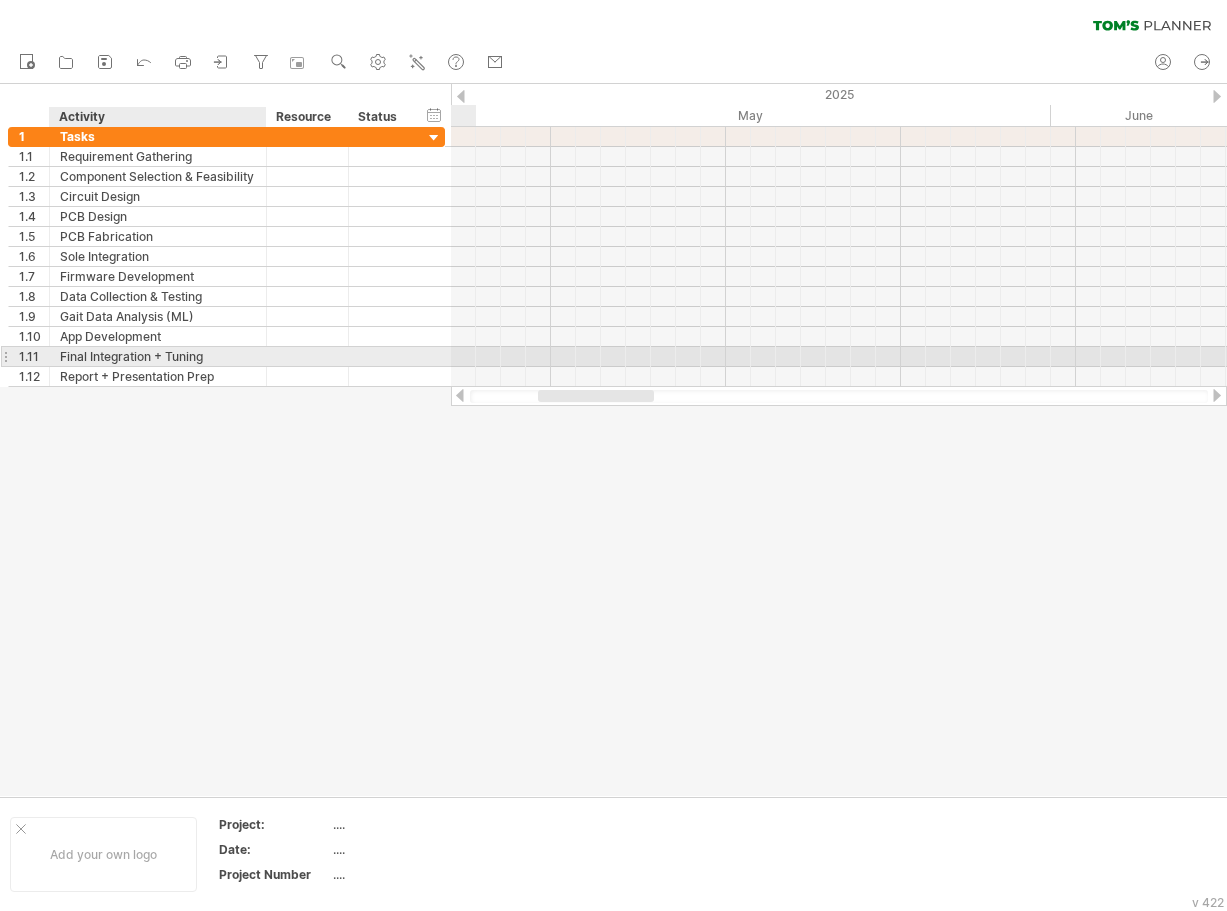 click at bounding box center [308, 356] 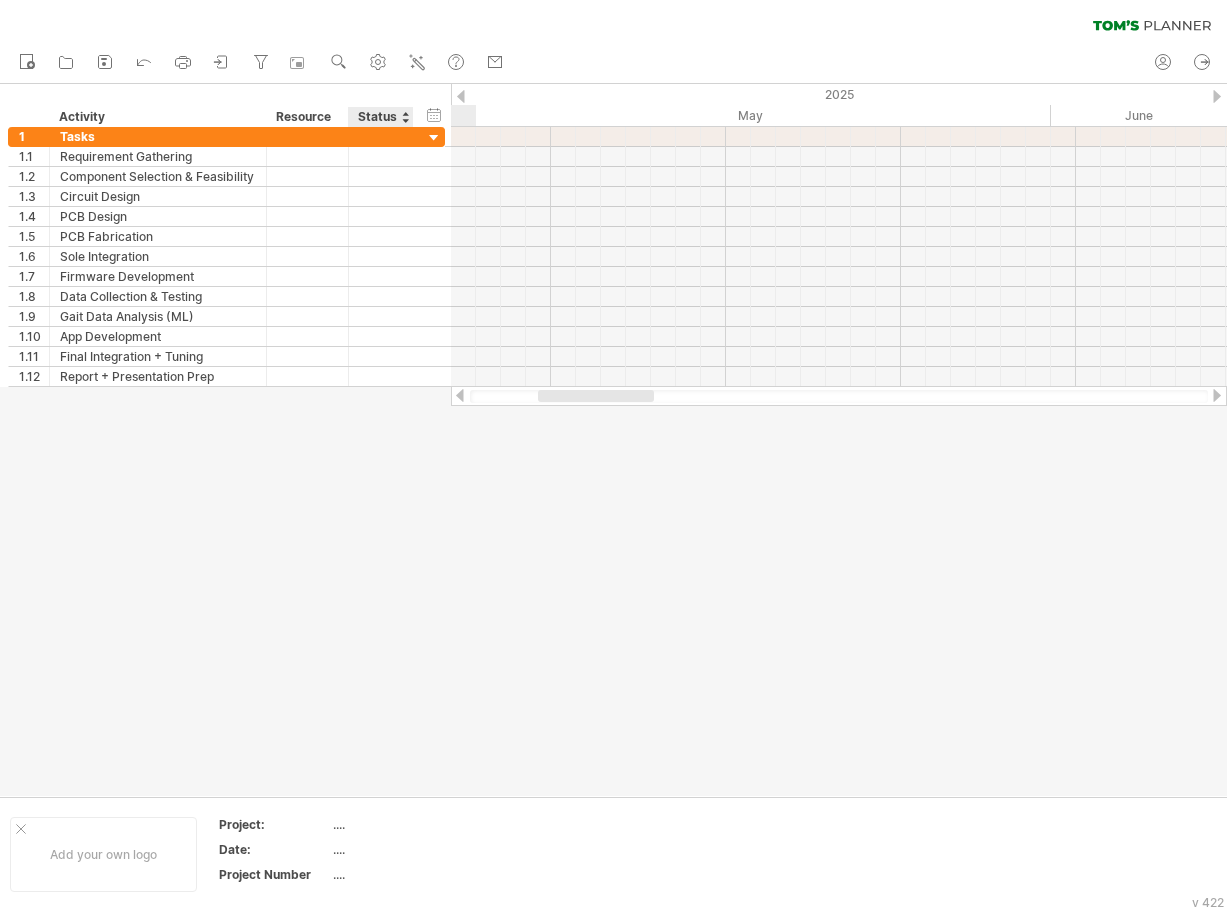 click on "Status" at bounding box center [380, 117] 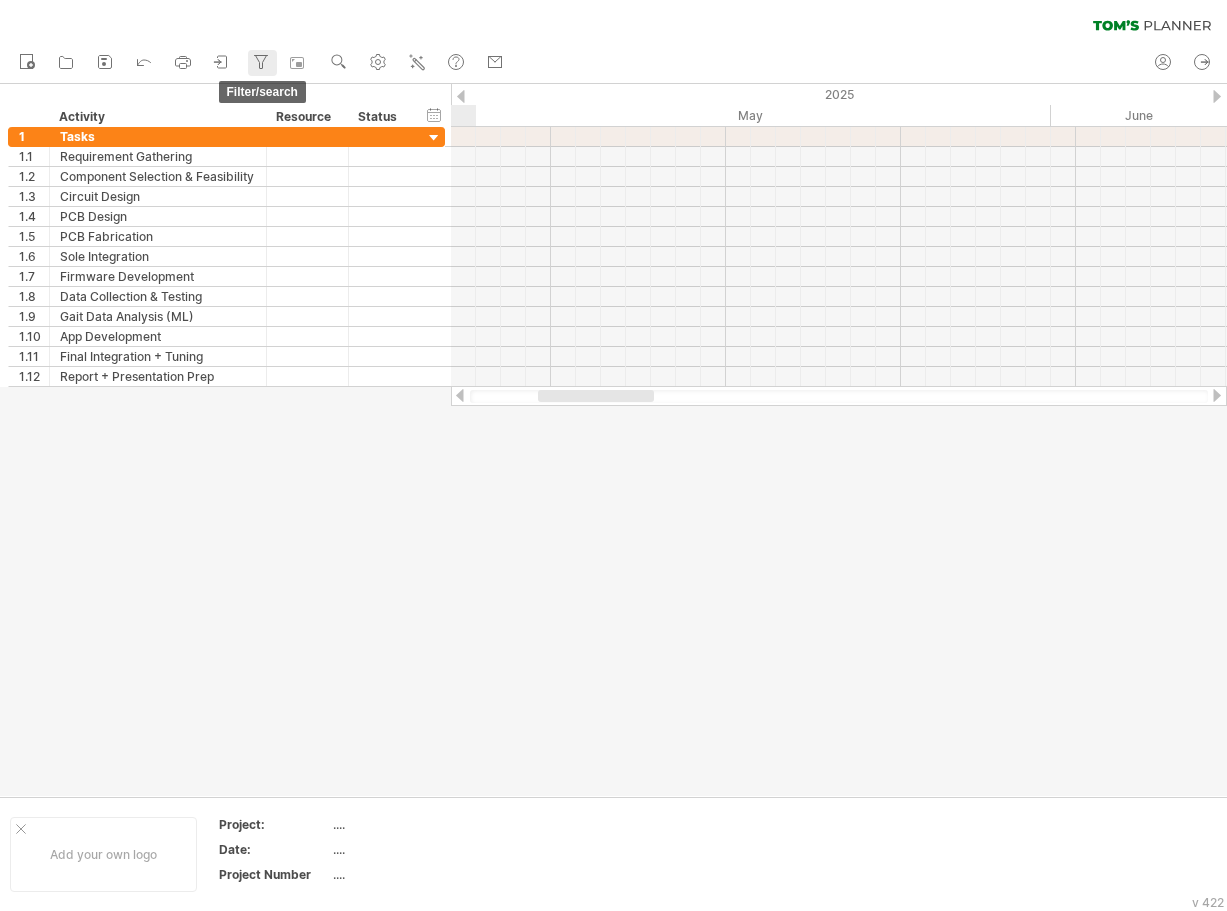 click 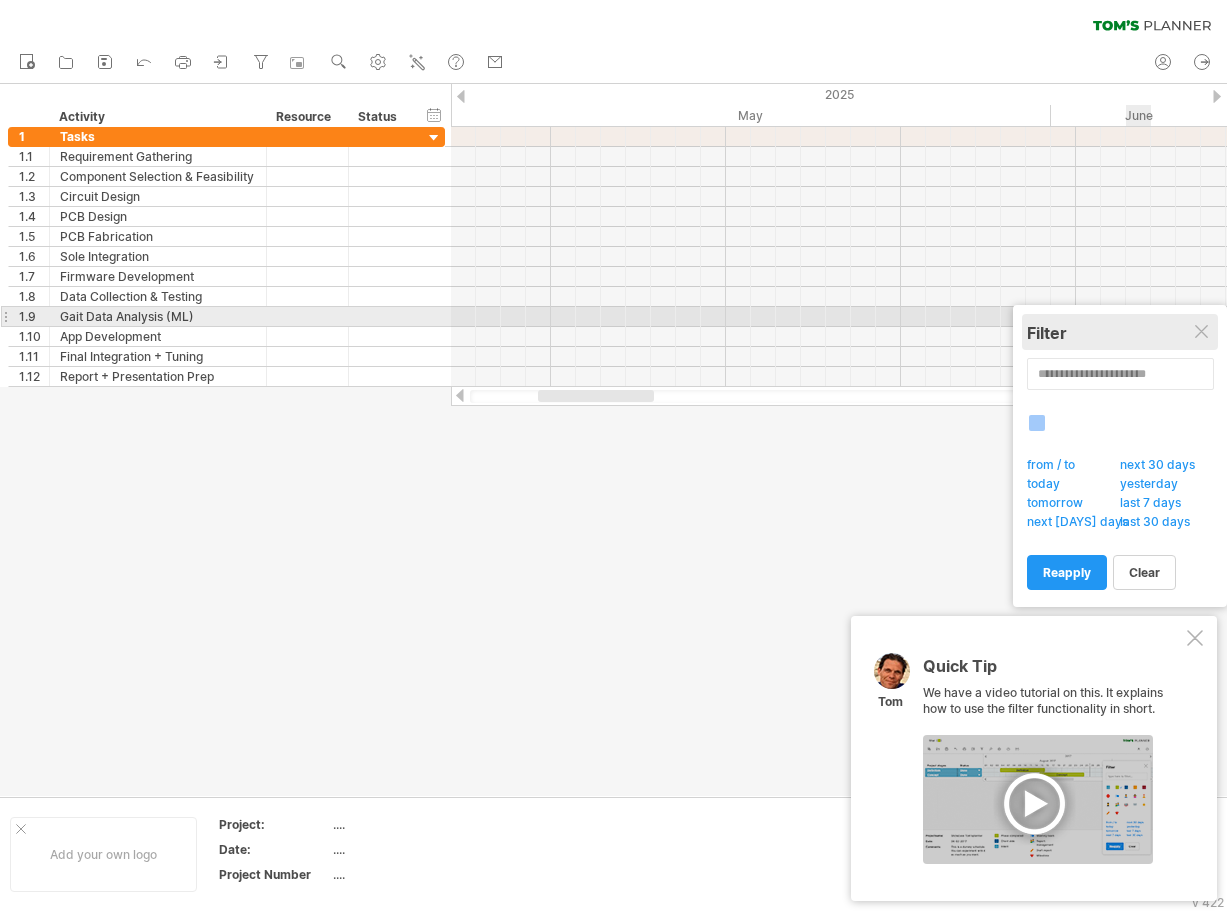 click on "Filter" at bounding box center [1120, 332] 